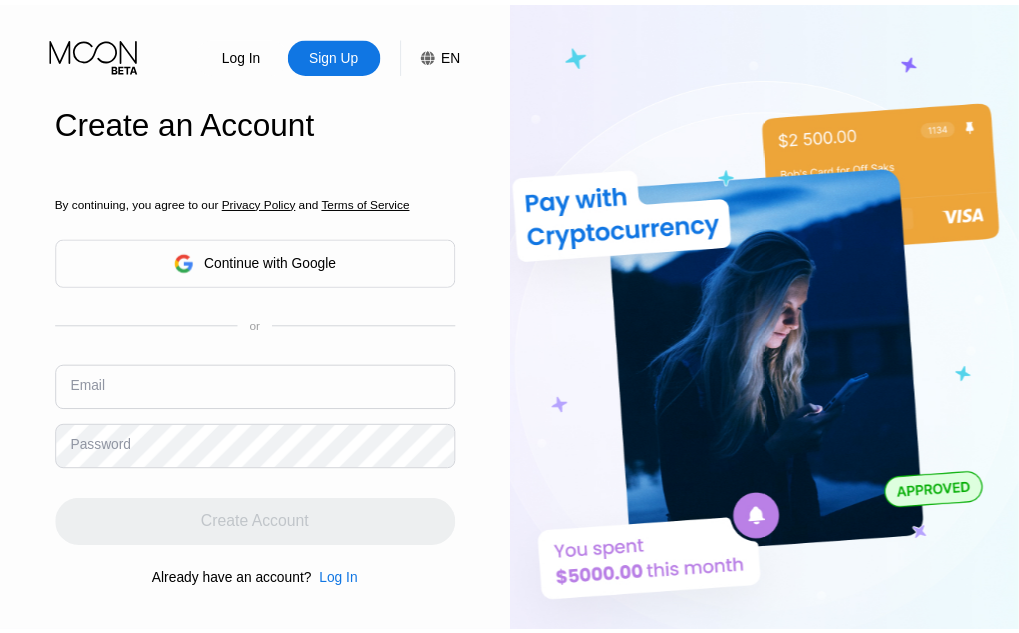 scroll, scrollTop: 0, scrollLeft: 0, axis: both 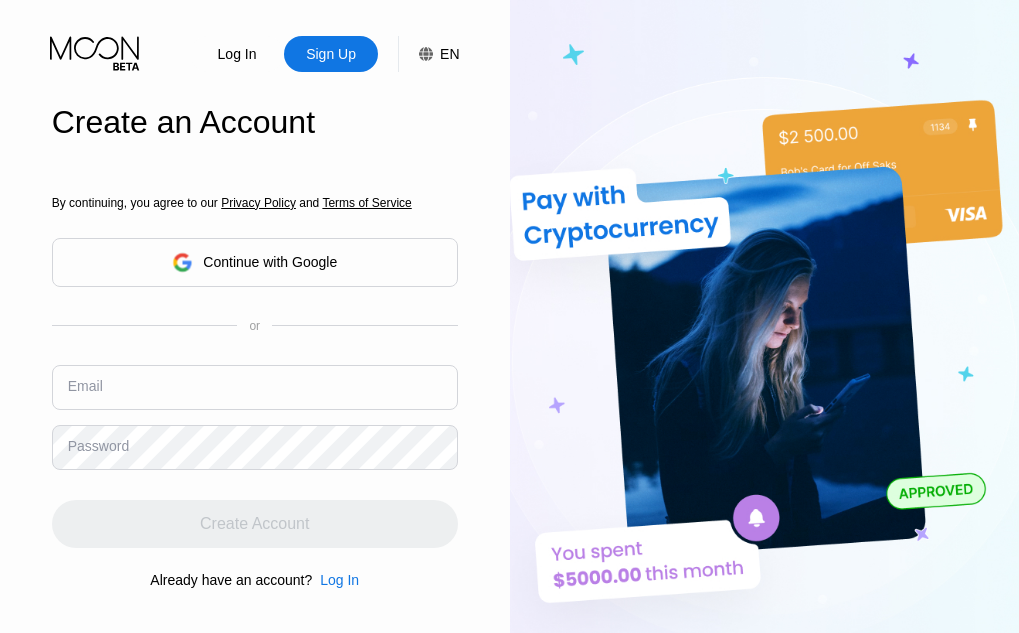 click on "Continue with Google" at bounding box center [270, 262] 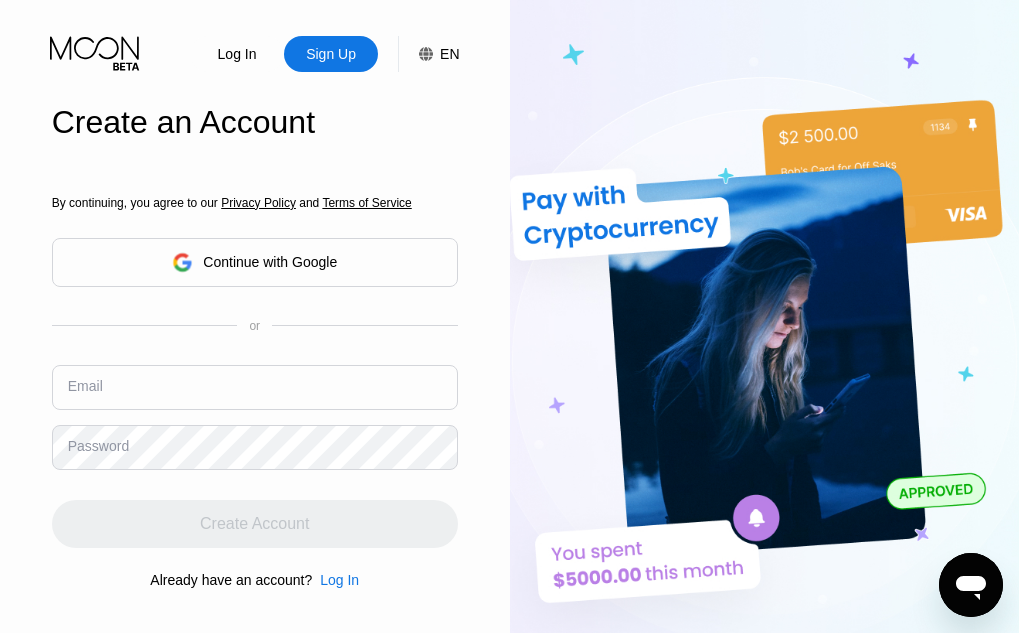 scroll, scrollTop: 0, scrollLeft: 0, axis: both 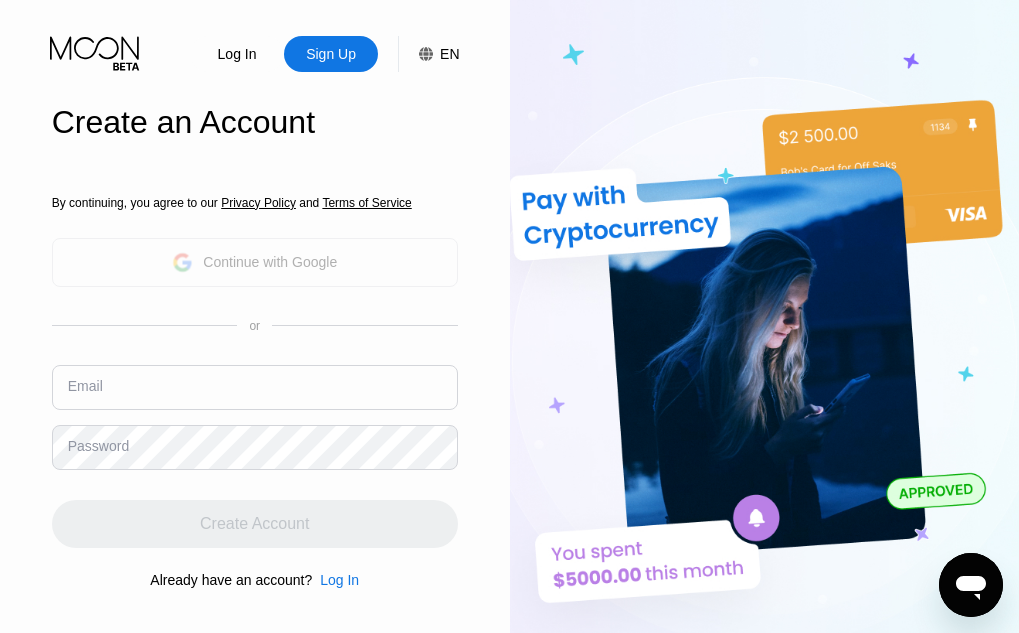click on "Continue with Google" at bounding box center (270, 262) 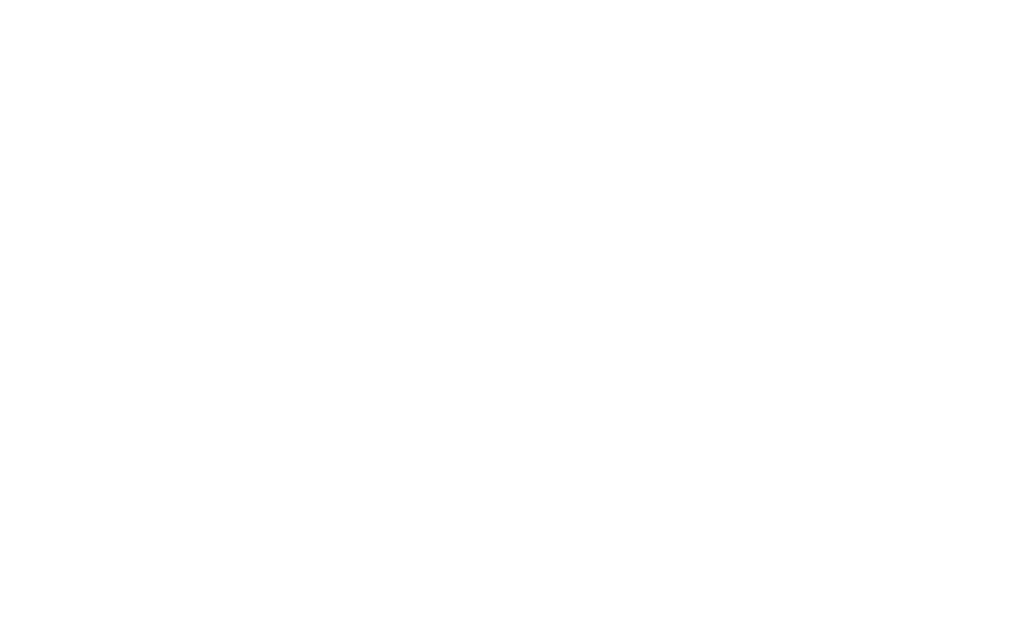 scroll, scrollTop: 0, scrollLeft: 0, axis: both 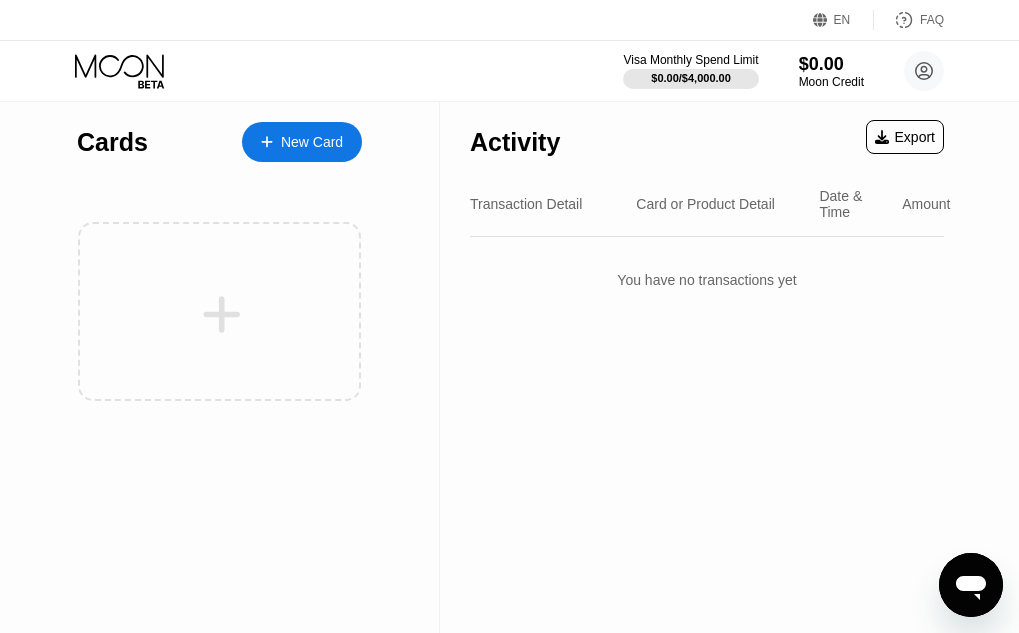 click on "New Card" at bounding box center [312, 142] 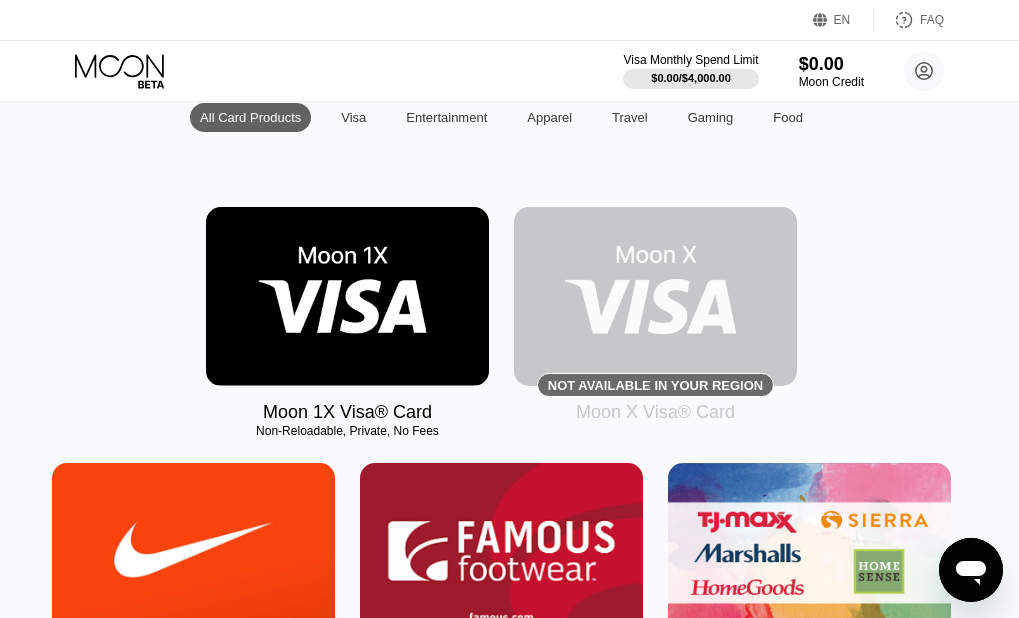 scroll, scrollTop: 207, scrollLeft: 8, axis: both 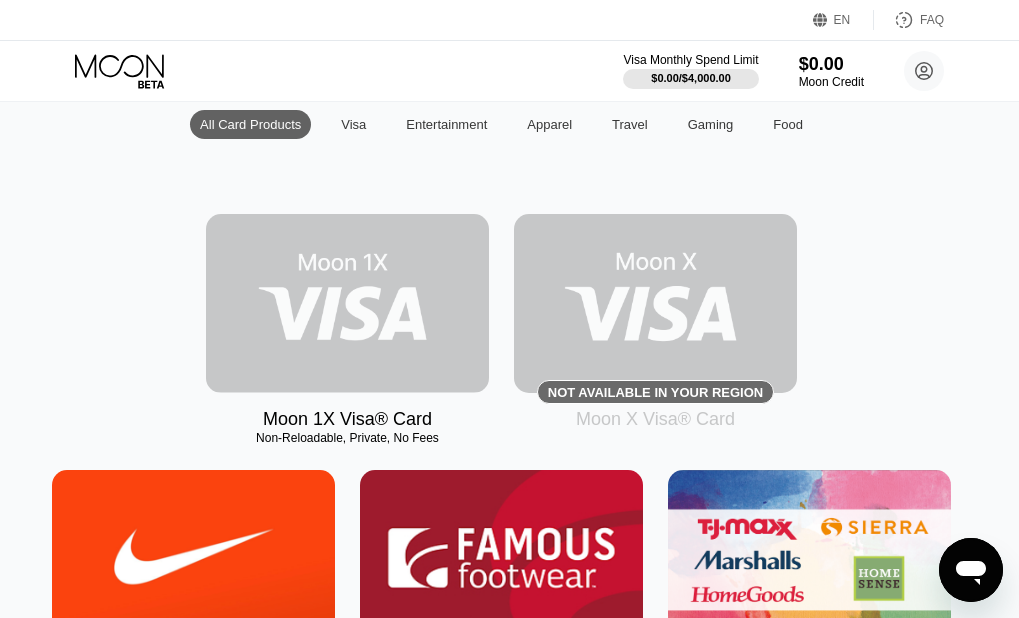 click at bounding box center (347, 303) 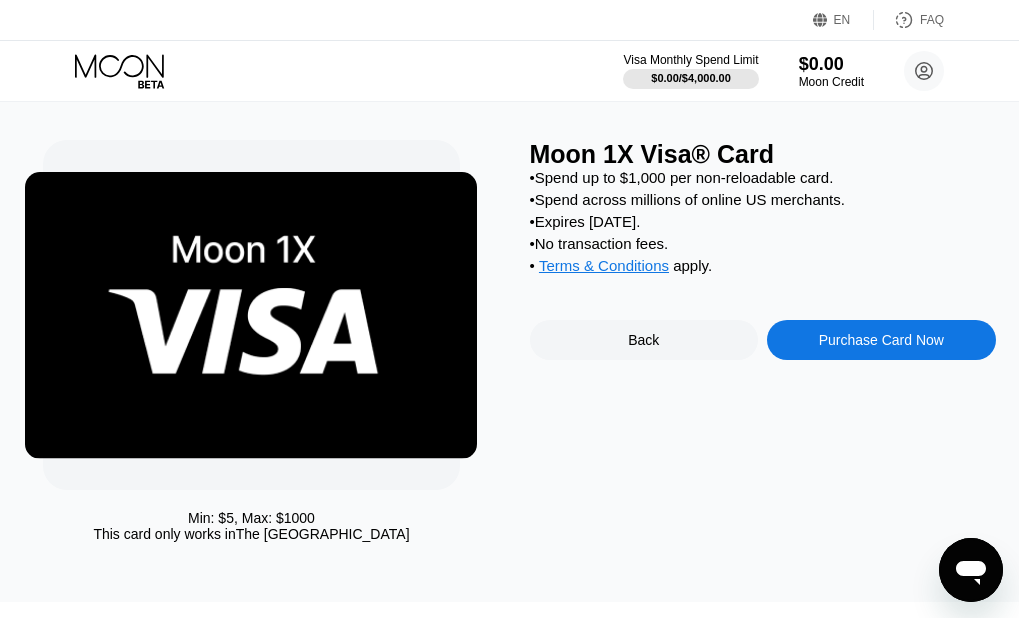 scroll, scrollTop: 0, scrollLeft: 0, axis: both 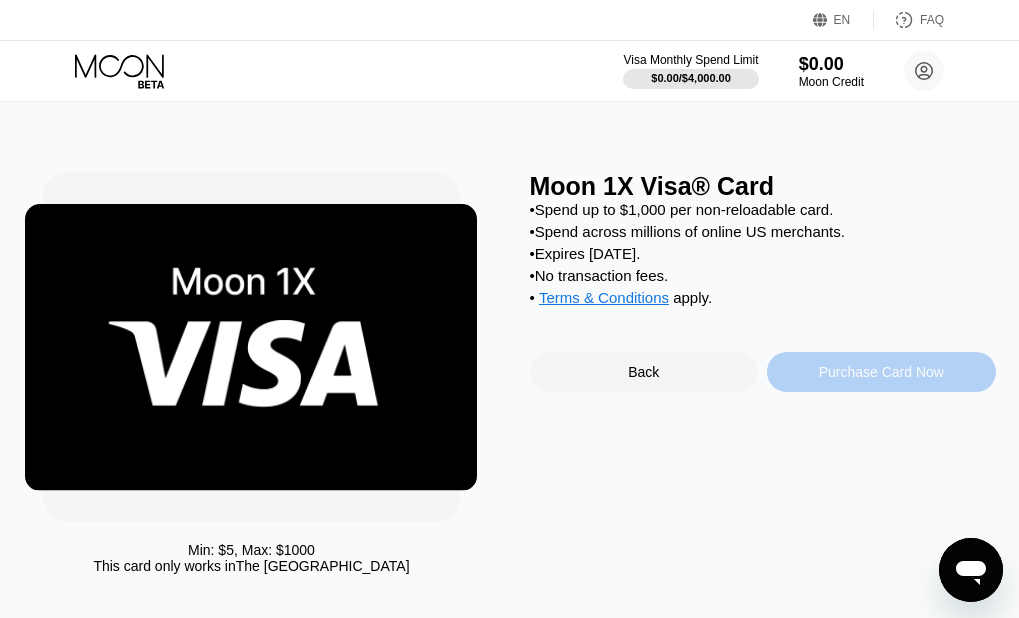 click on "Purchase Card Now" at bounding box center (881, 372) 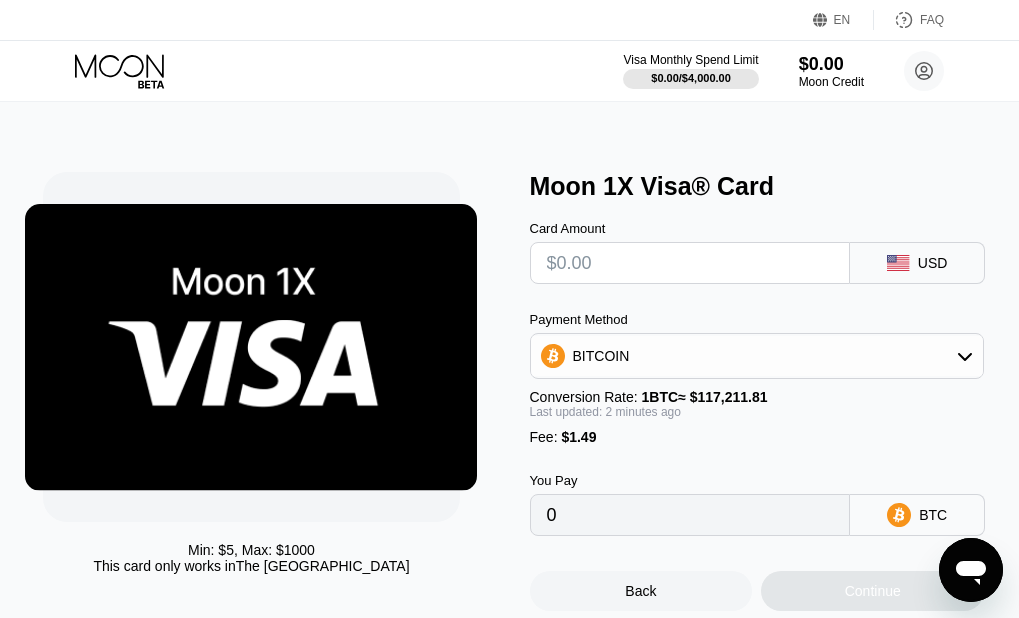 click at bounding box center (690, 263) 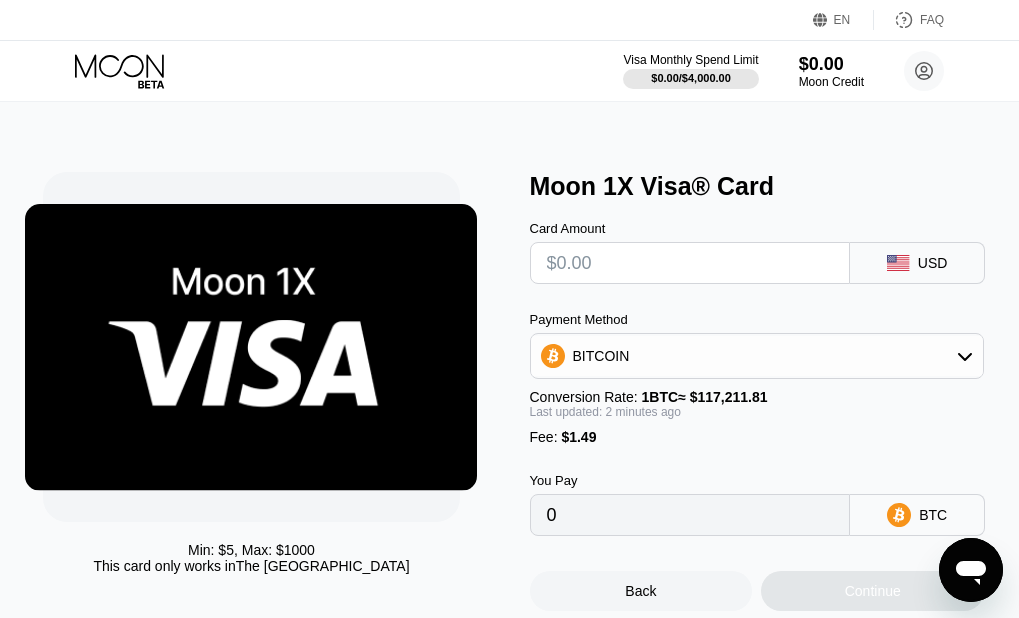 type on "$2" 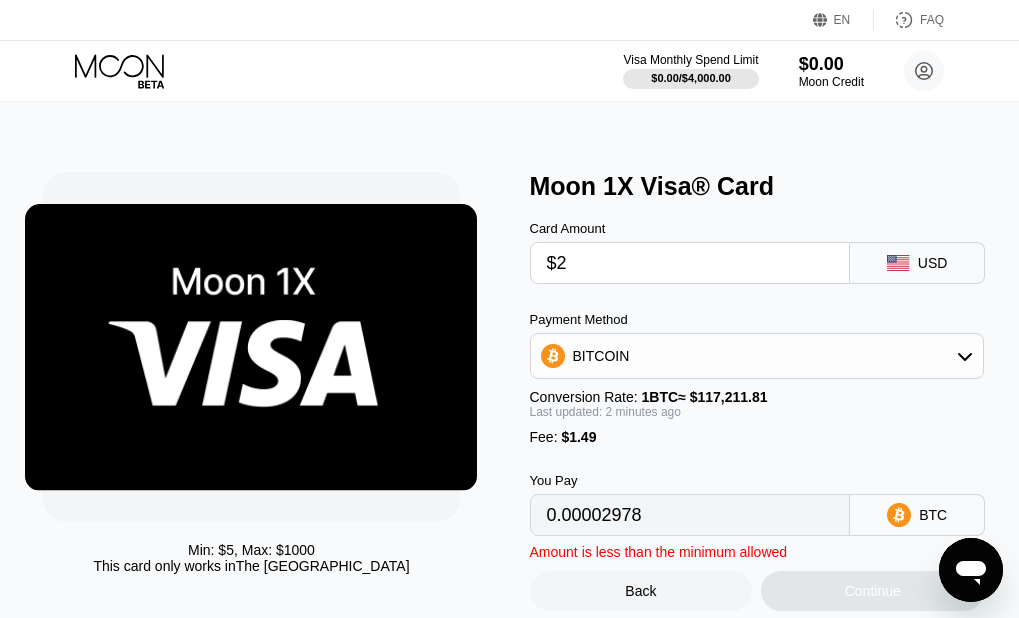 type on "0.00002978" 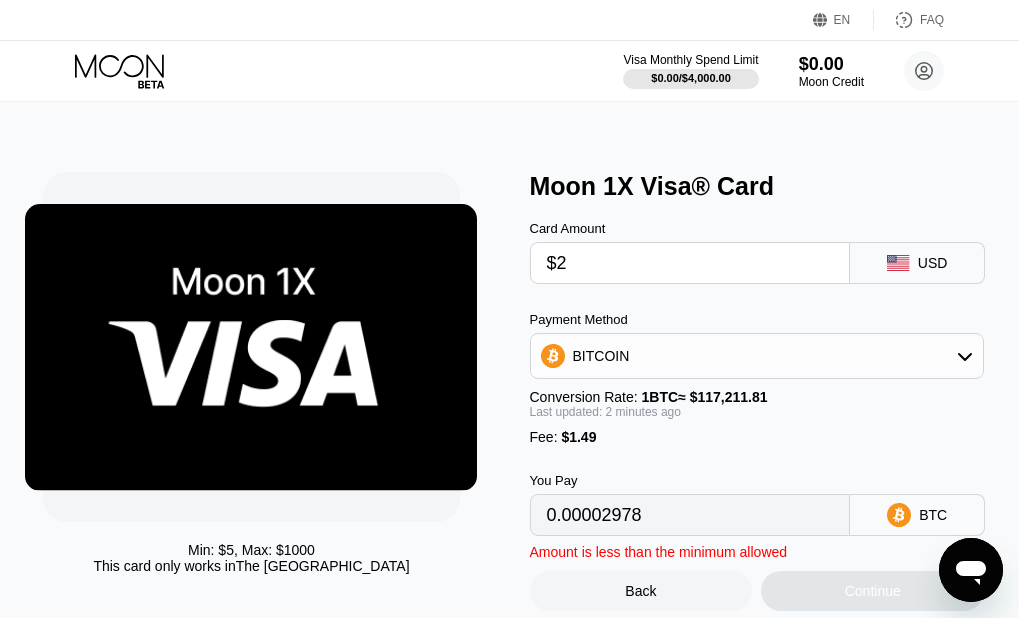 type on "$25" 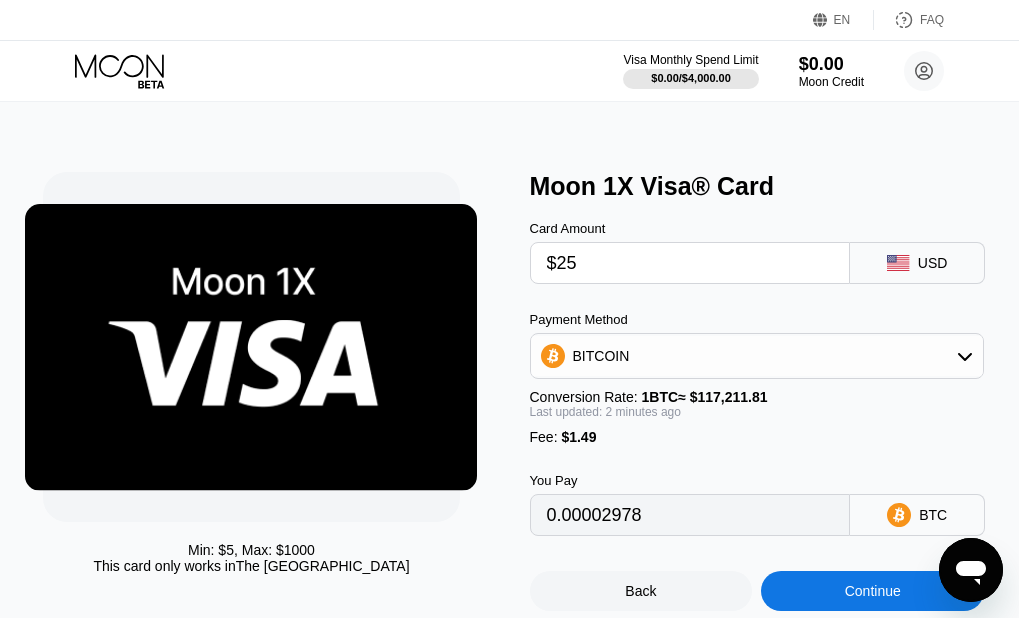 type on "0.00022601" 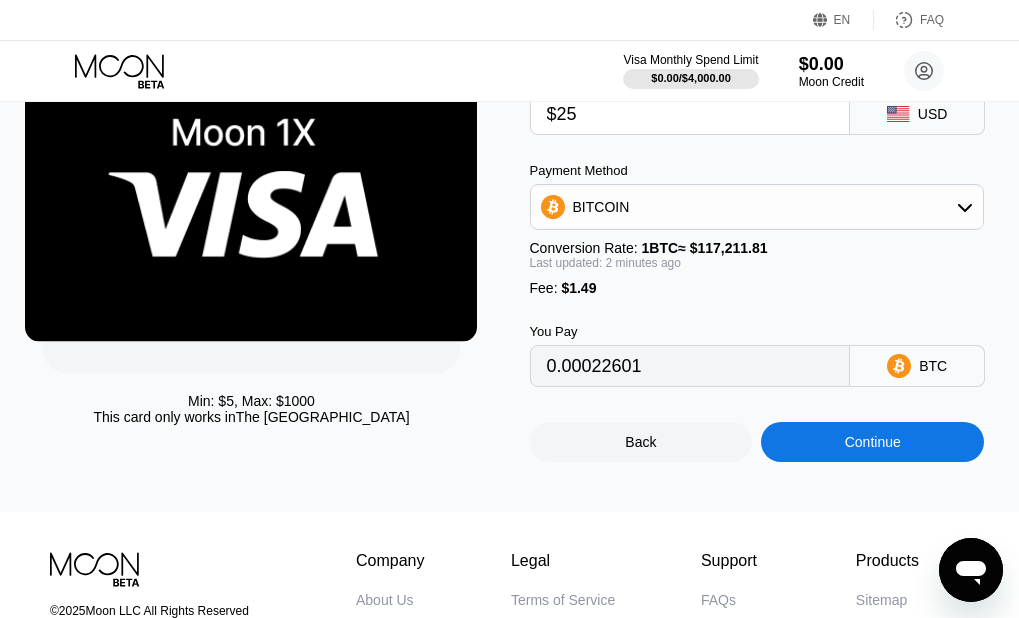 scroll, scrollTop: 150, scrollLeft: 0, axis: vertical 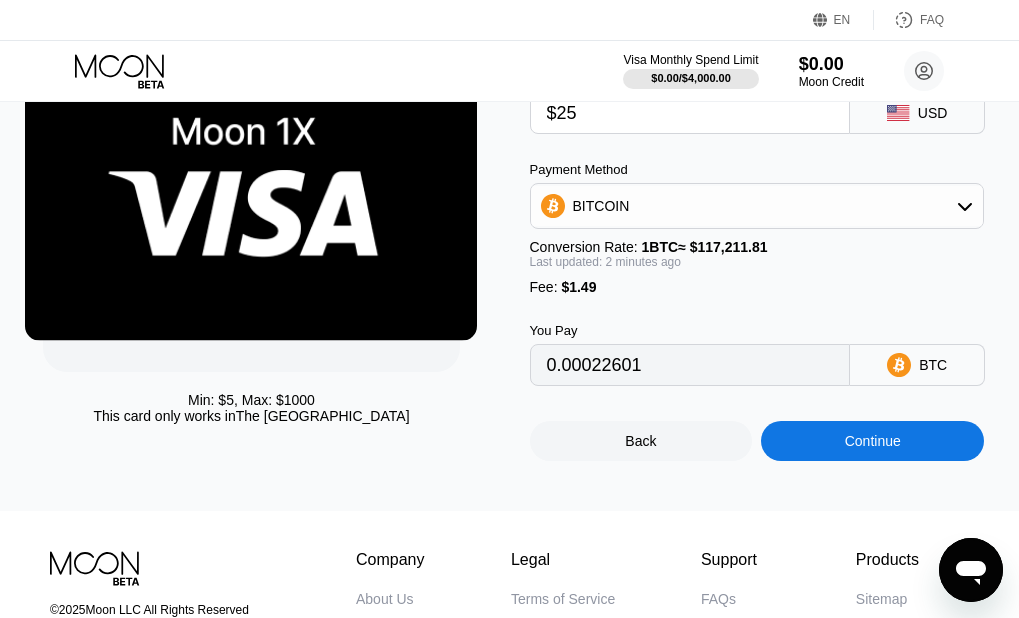 type on "$25" 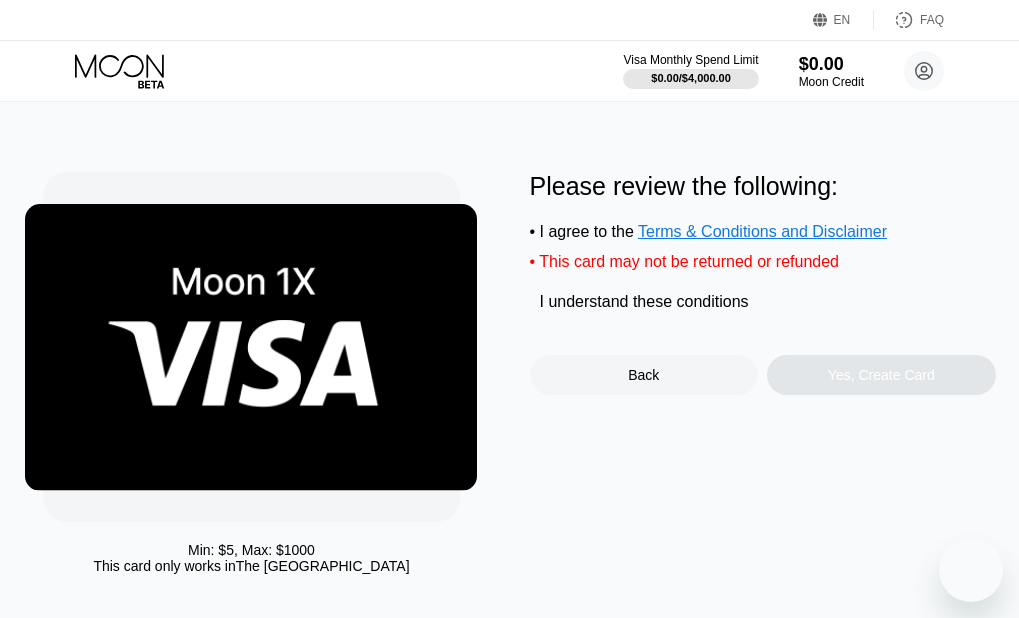 scroll, scrollTop: 0, scrollLeft: 0, axis: both 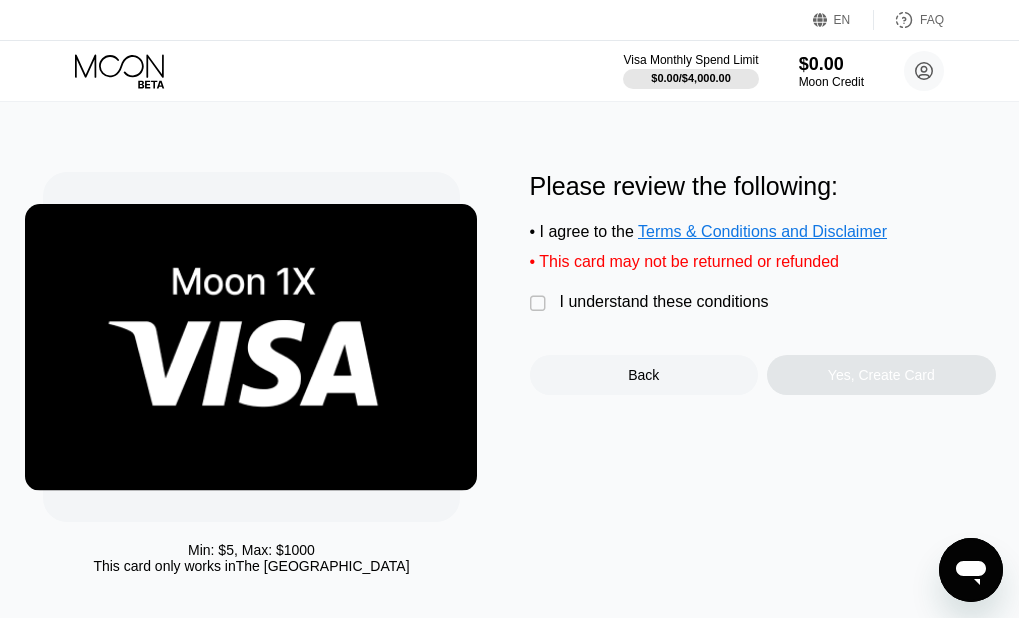 click on "" at bounding box center [540, 304] 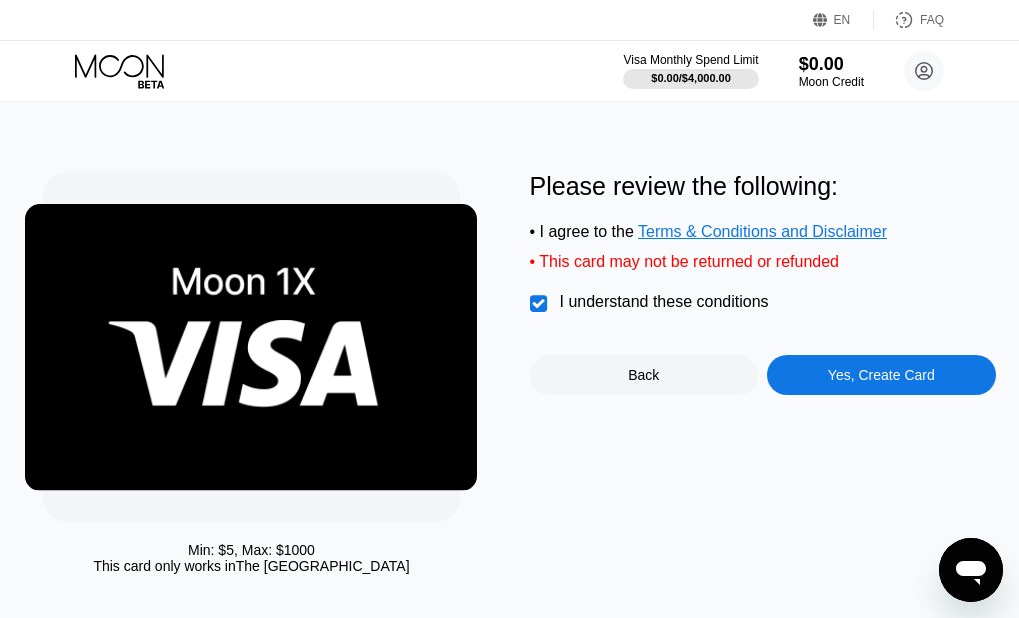 click on "Yes, Create Card" at bounding box center [881, 375] 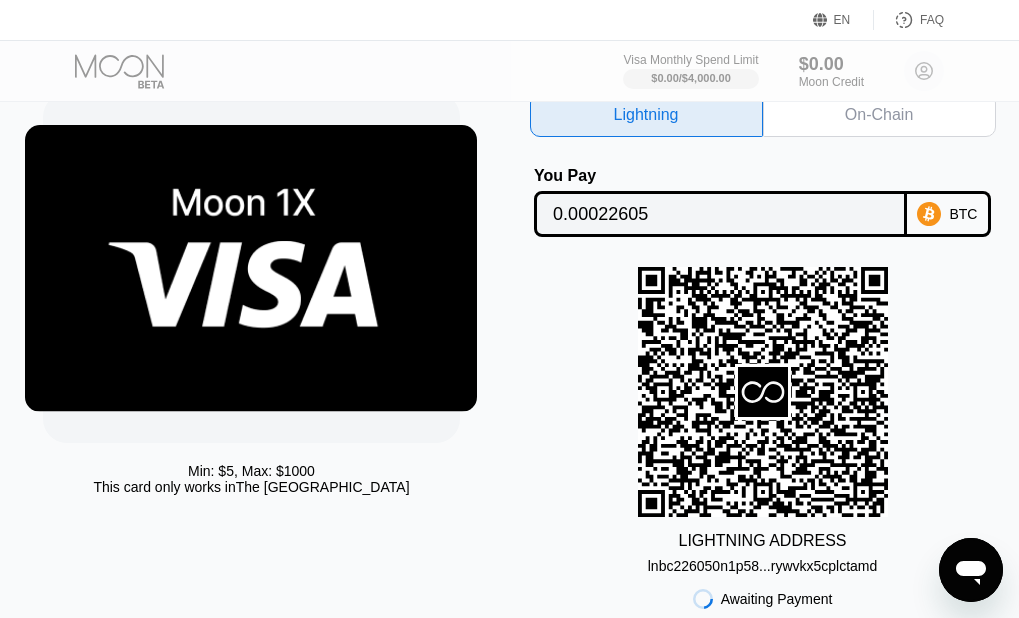 scroll, scrollTop: 81, scrollLeft: 0, axis: vertical 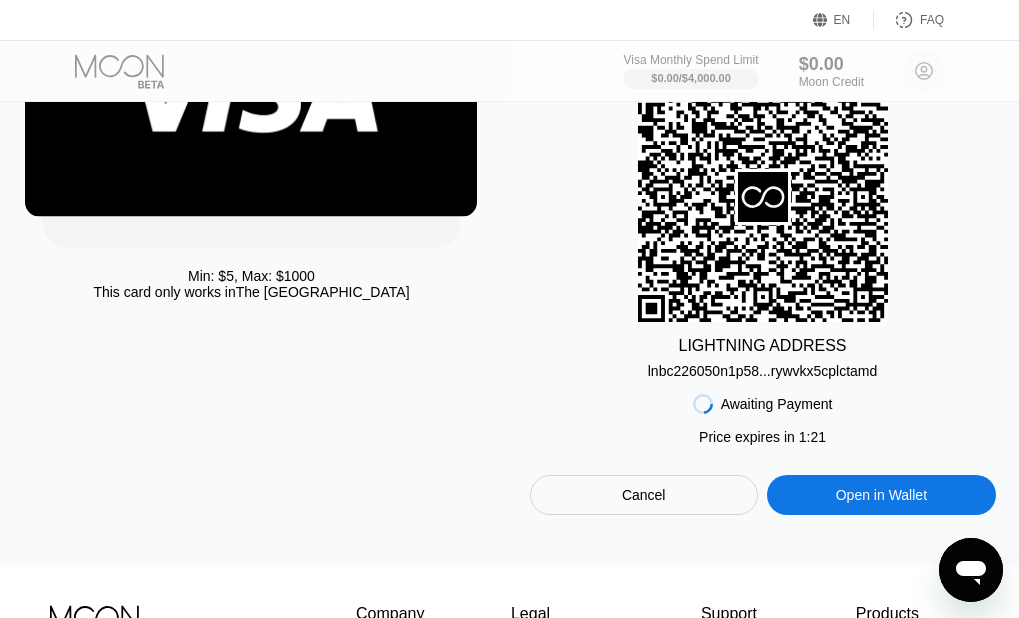 click on "Awaiting Payment Price expires in   1 : 21 Cancel Open in [GEOGRAPHIC_DATA]" at bounding box center (763, 447) 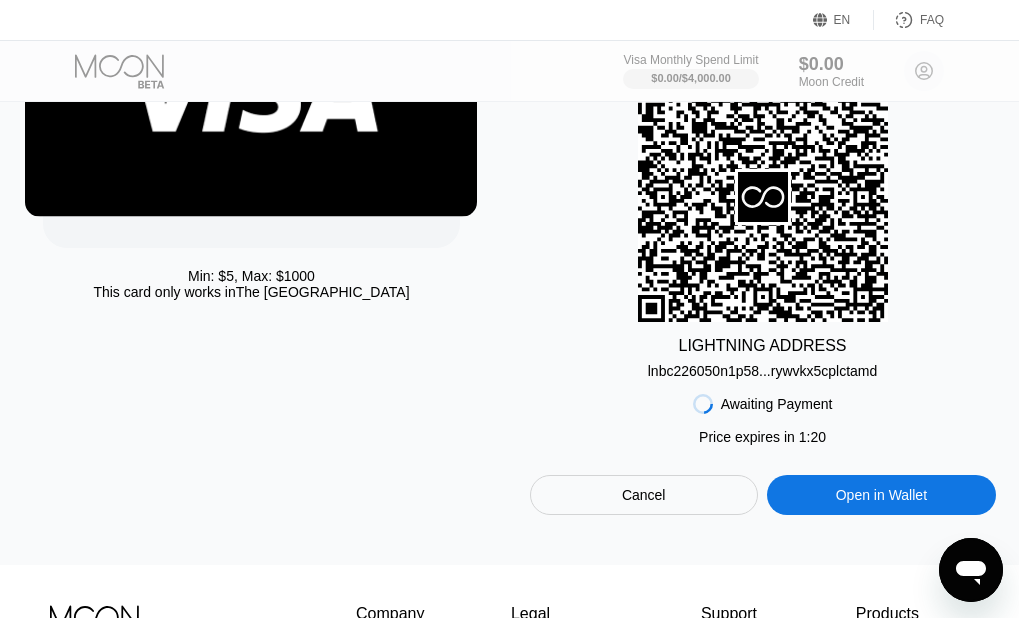 click on "Awaiting Payment Price expires in   1 : 20 Cancel Open in Wallet" at bounding box center (763, 447) 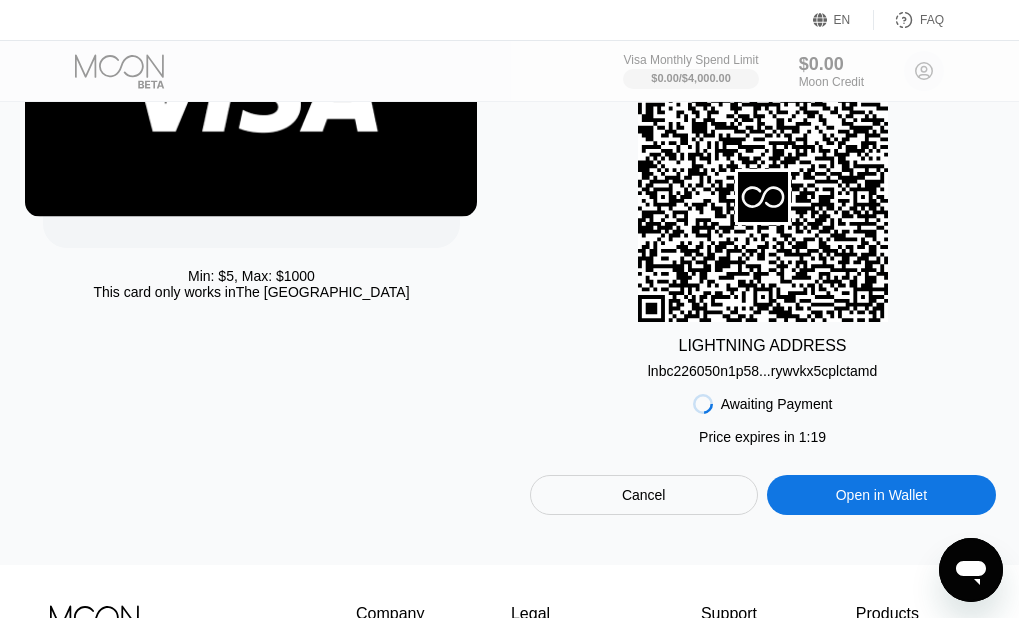 click on "lnbc226050n1p58...rywvkx5cplctamd" at bounding box center [763, 371] 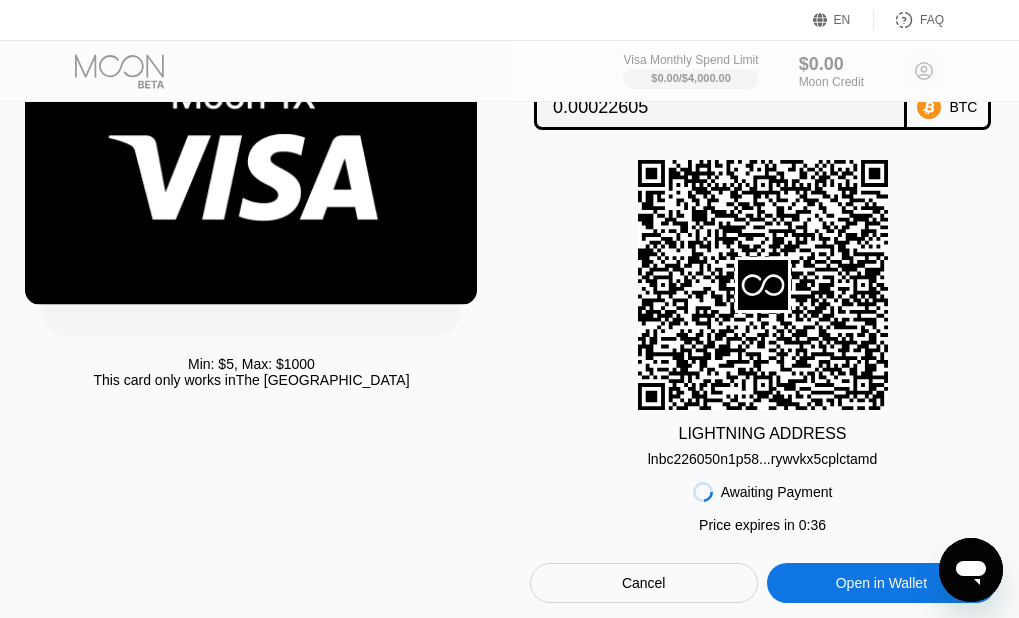 scroll, scrollTop: 334, scrollLeft: 0, axis: vertical 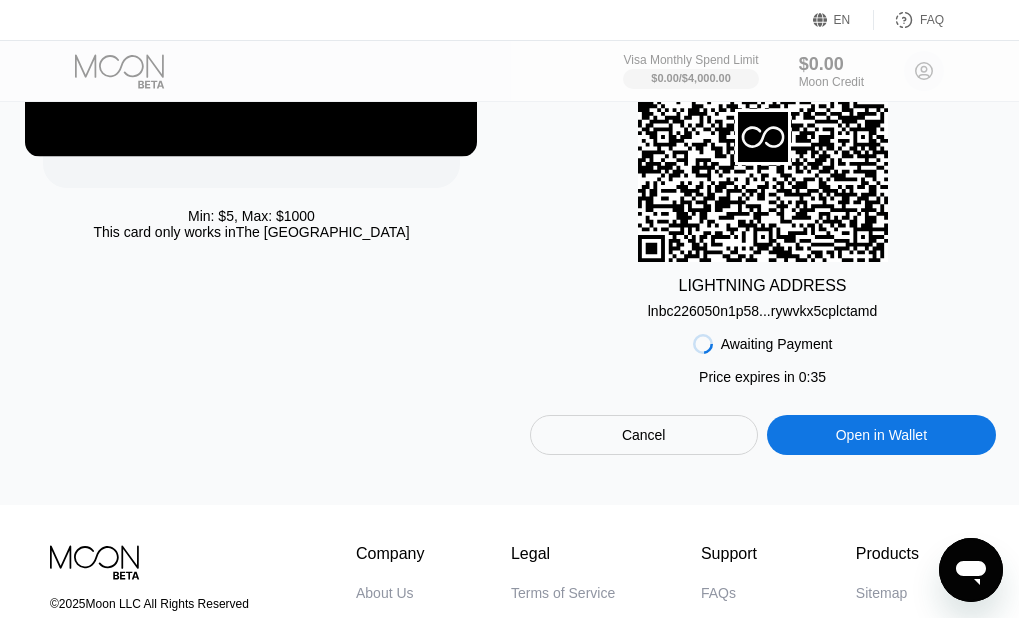 click on "Open in Wallet" at bounding box center (881, 435) 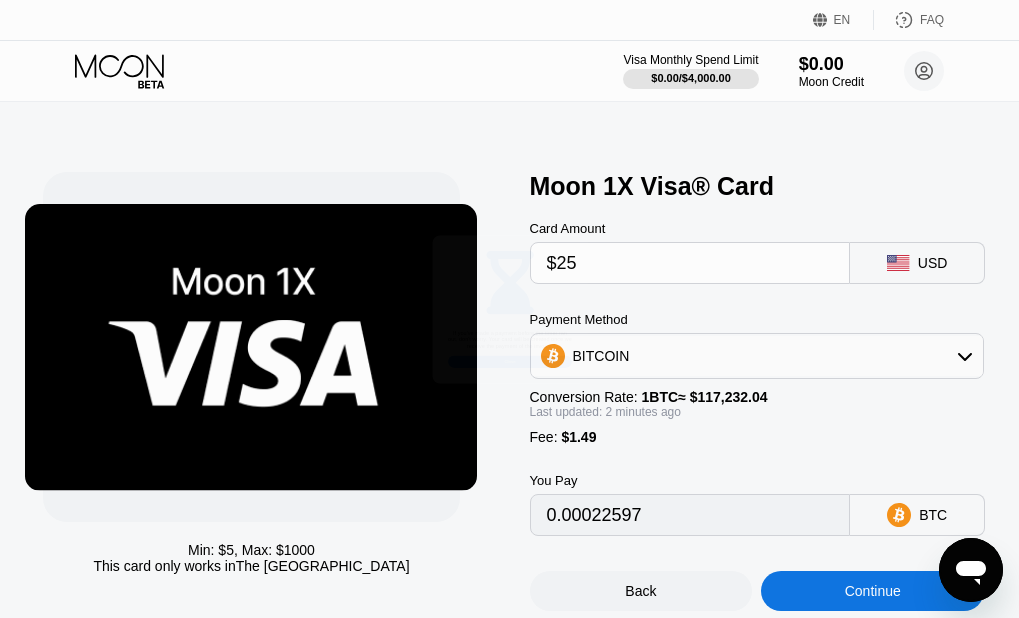 scroll, scrollTop: 0, scrollLeft: 0, axis: both 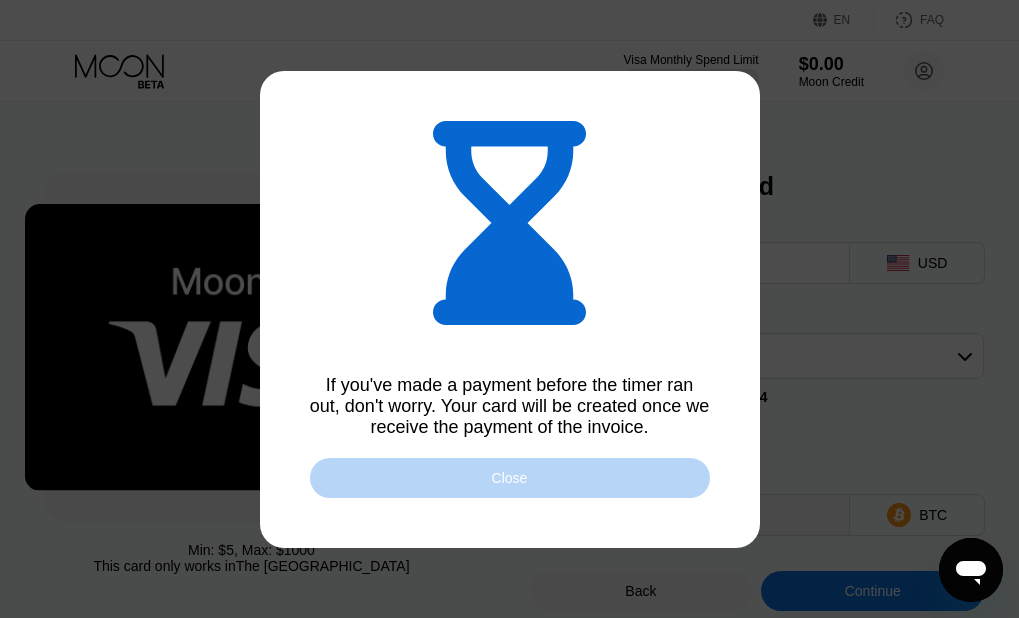click on "Close" at bounding box center (510, 478) 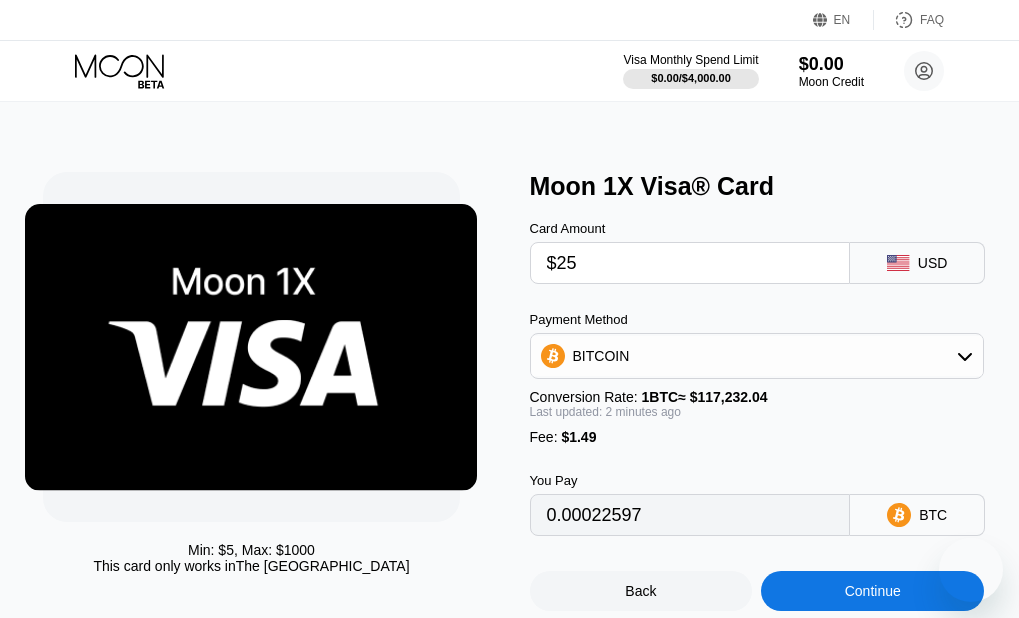 scroll, scrollTop: 82, scrollLeft: 8, axis: both 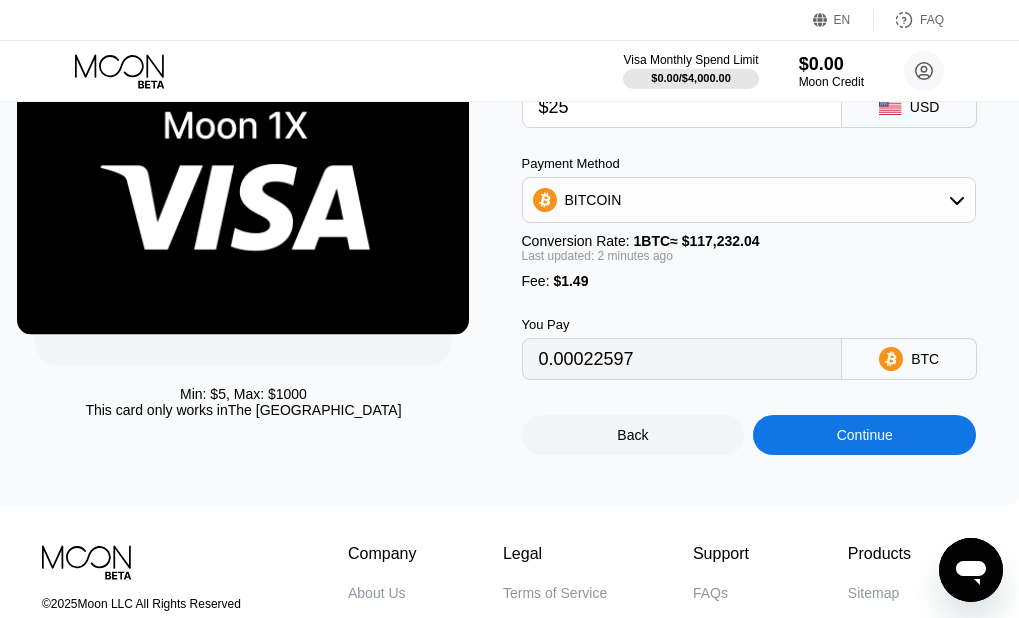 click on "Continue" at bounding box center [865, 435] 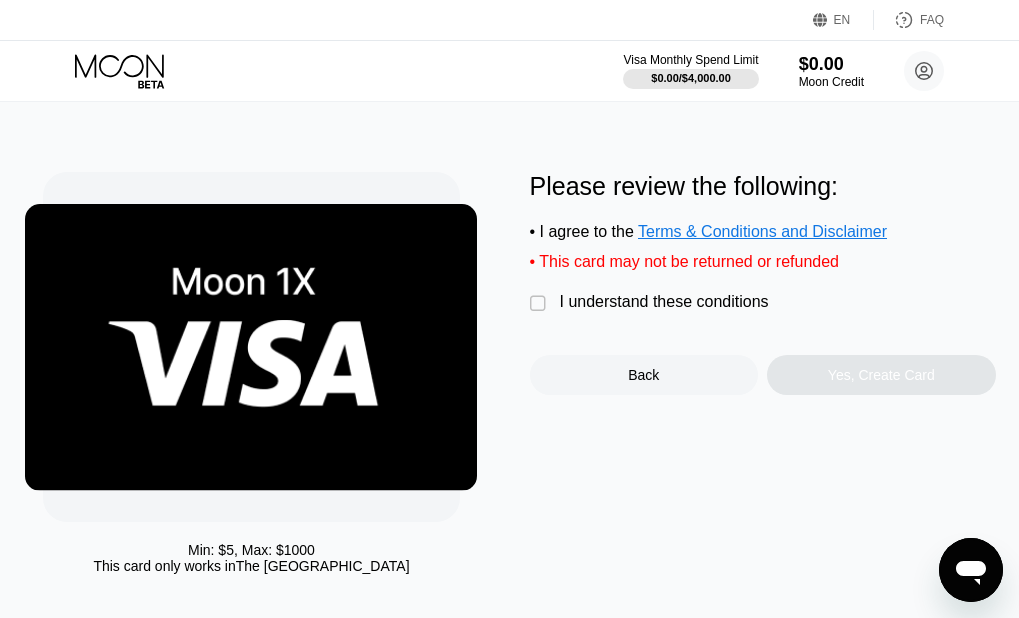 scroll, scrollTop: 0, scrollLeft: 0, axis: both 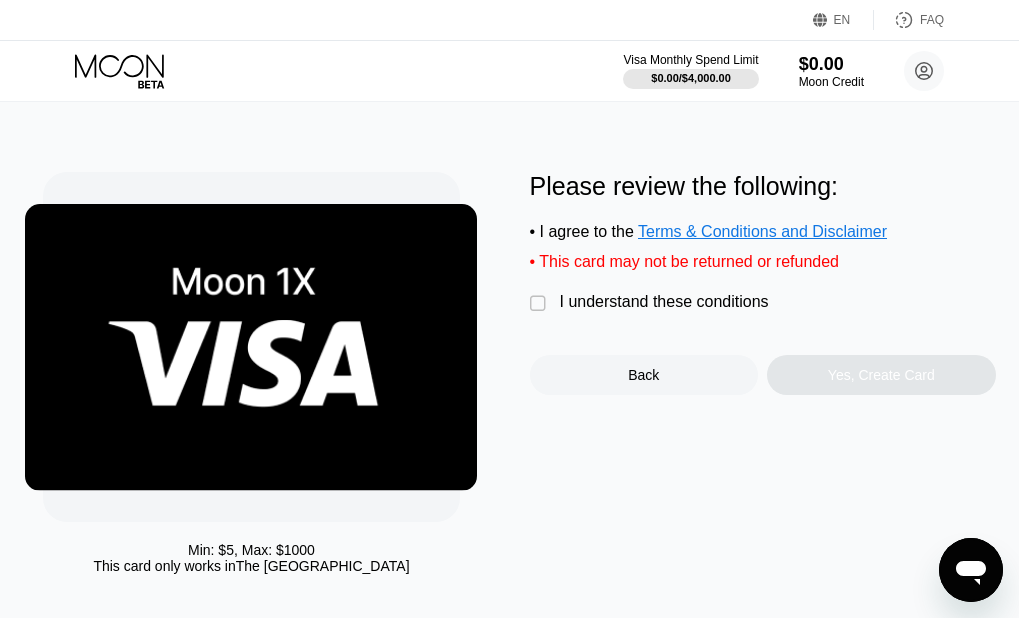 click on "" at bounding box center (540, 304) 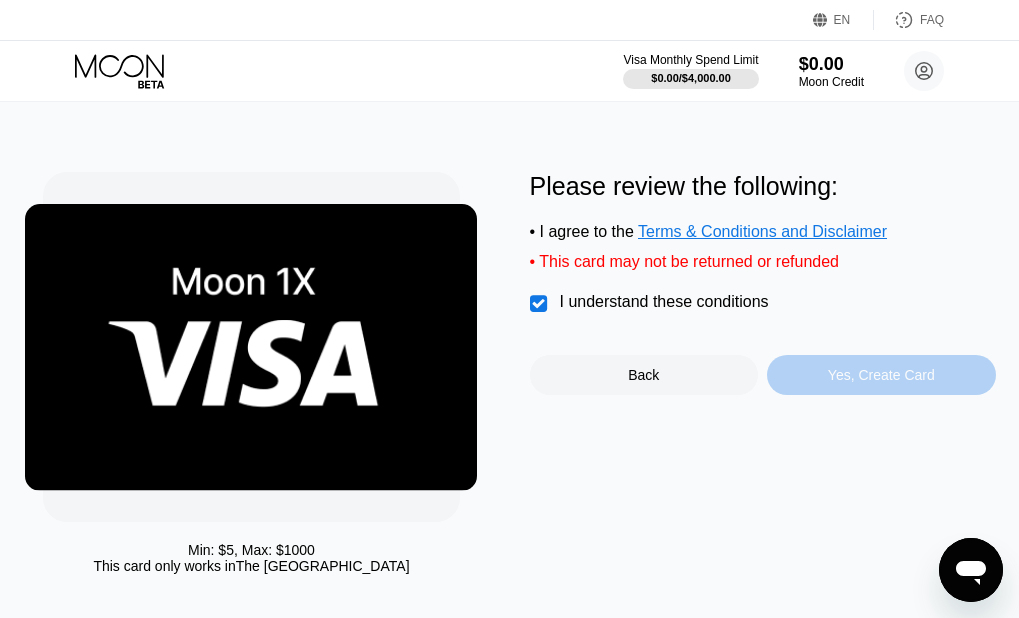 click on "Yes, Create Card" at bounding box center (881, 375) 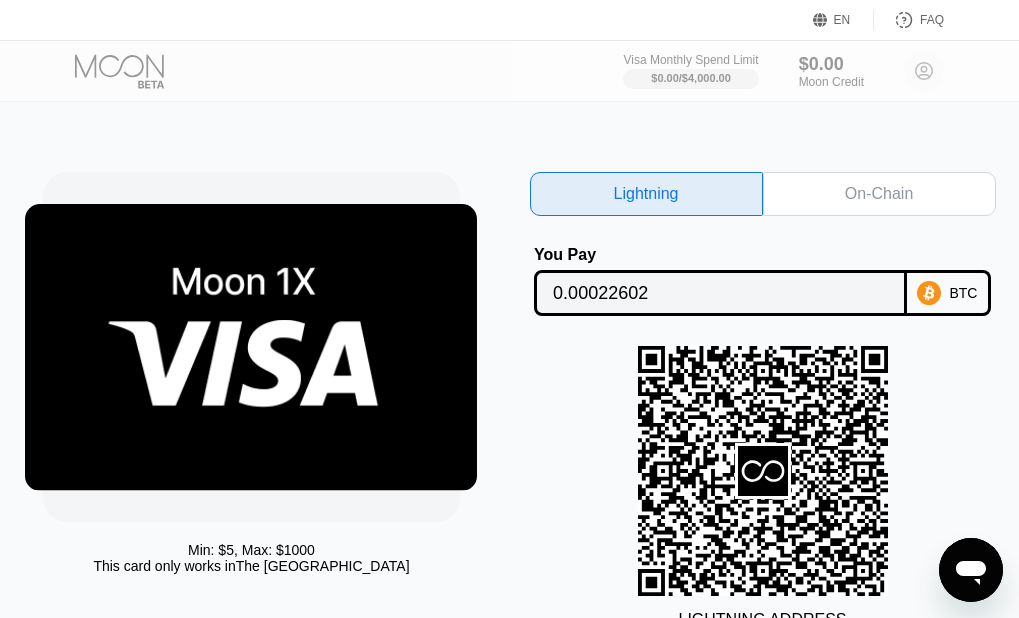 click 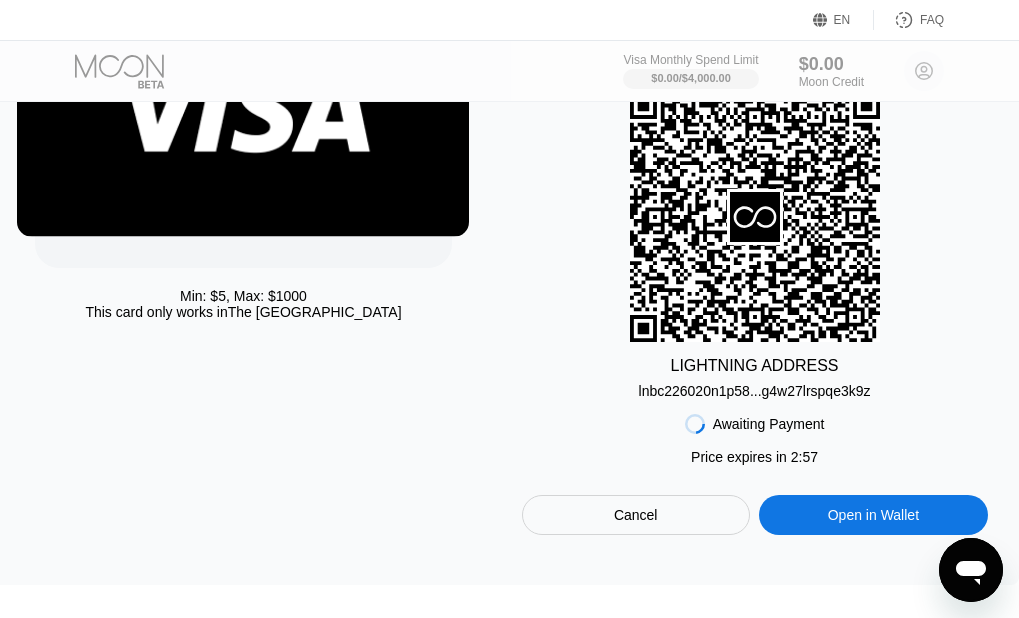 scroll, scrollTop: 258, scrollLeft: 8, axis: both 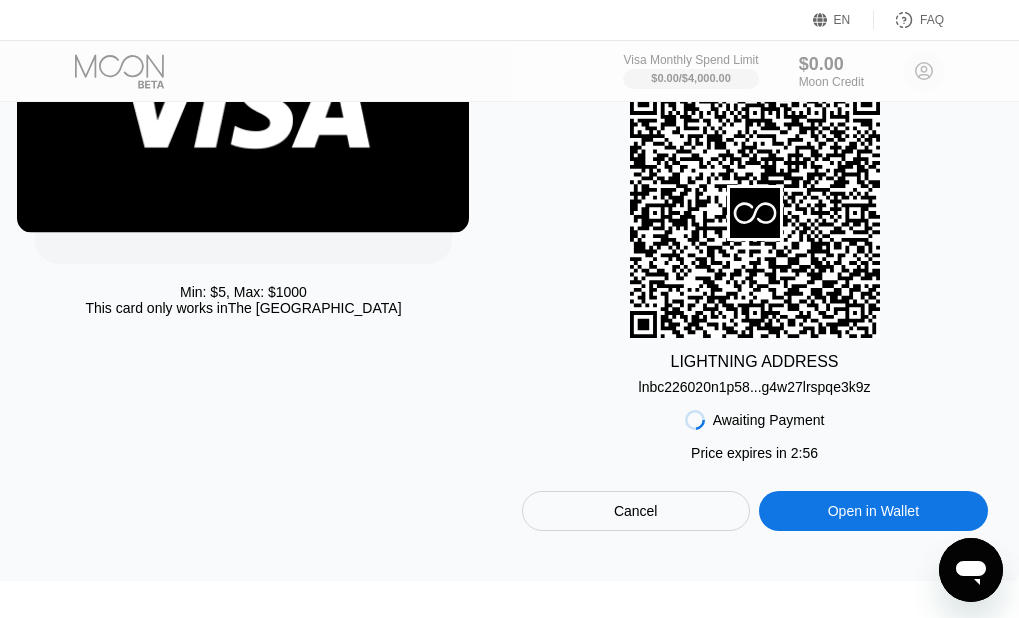 click on "lnbc226020n1p58...g4w27lrspqe3k9z" at bounding box center (755, 387) 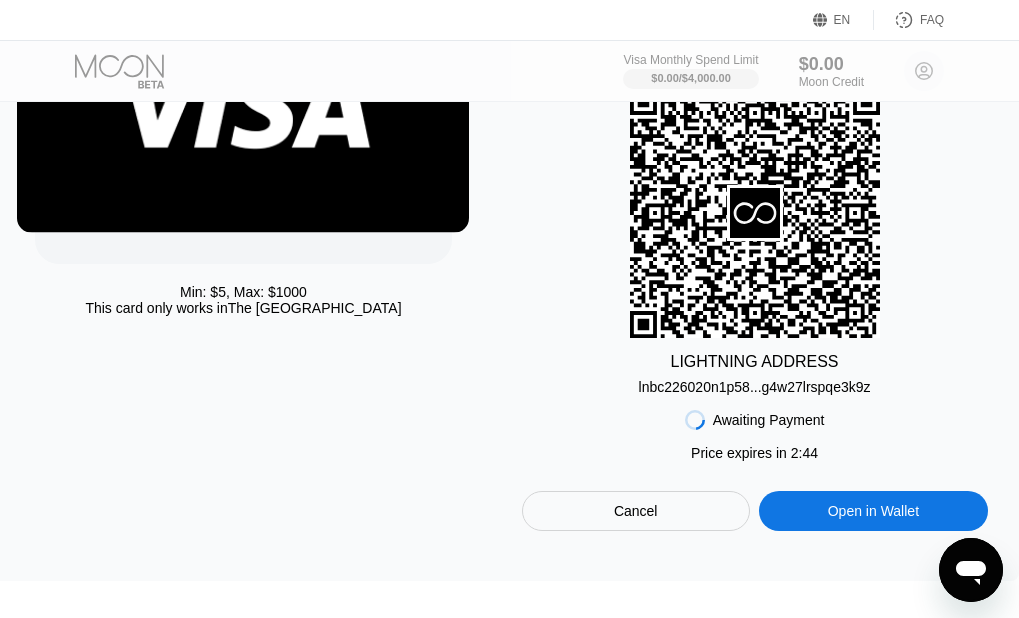 click on "Min: $ 5 , Max: $ 1000 This card only works in  The United States" at bounding box center (268, 222) 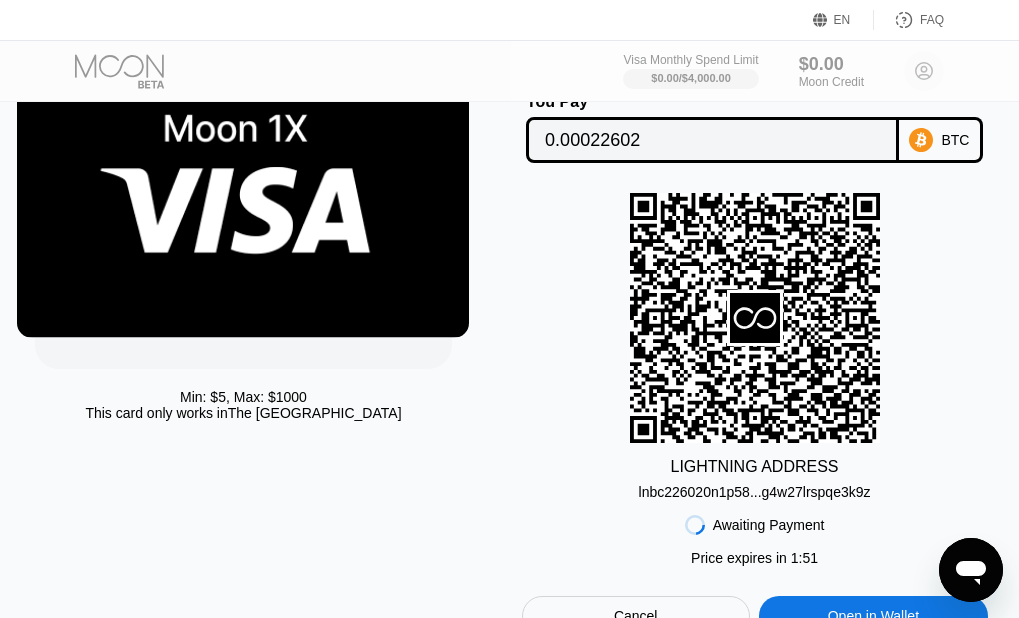 scroll, scrollTop: 149, scrollLeft: 8, axis: both 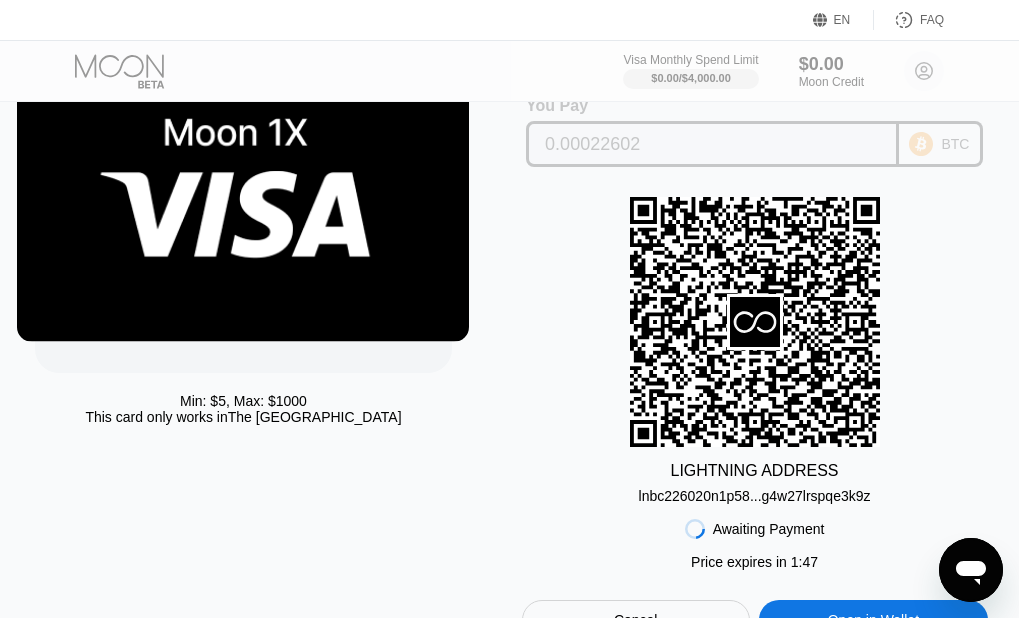 click 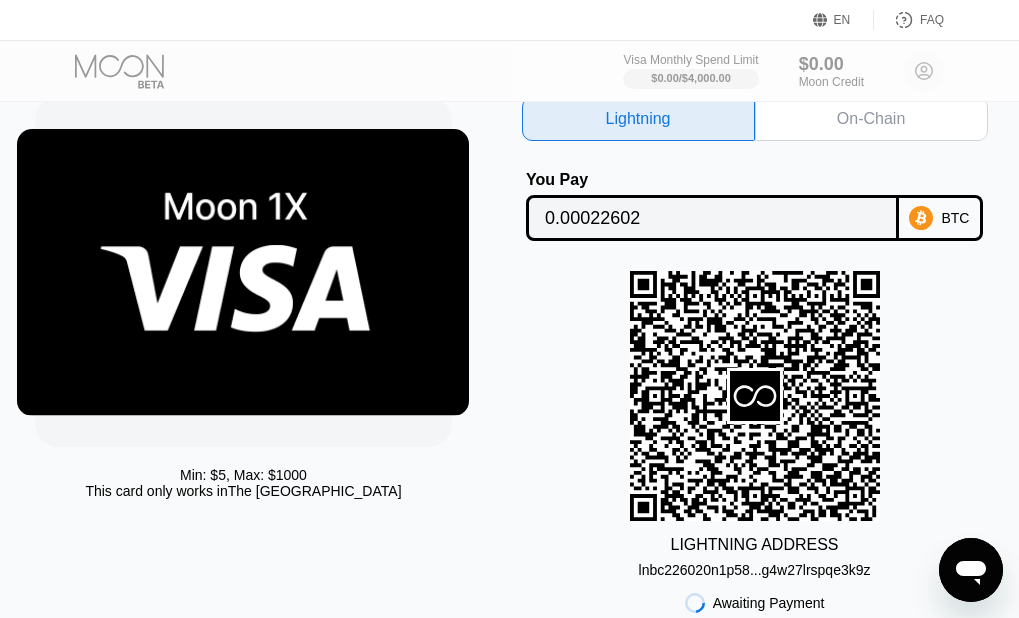 scroll, scrollTop: 74, scrollLeft: 8, axis: both 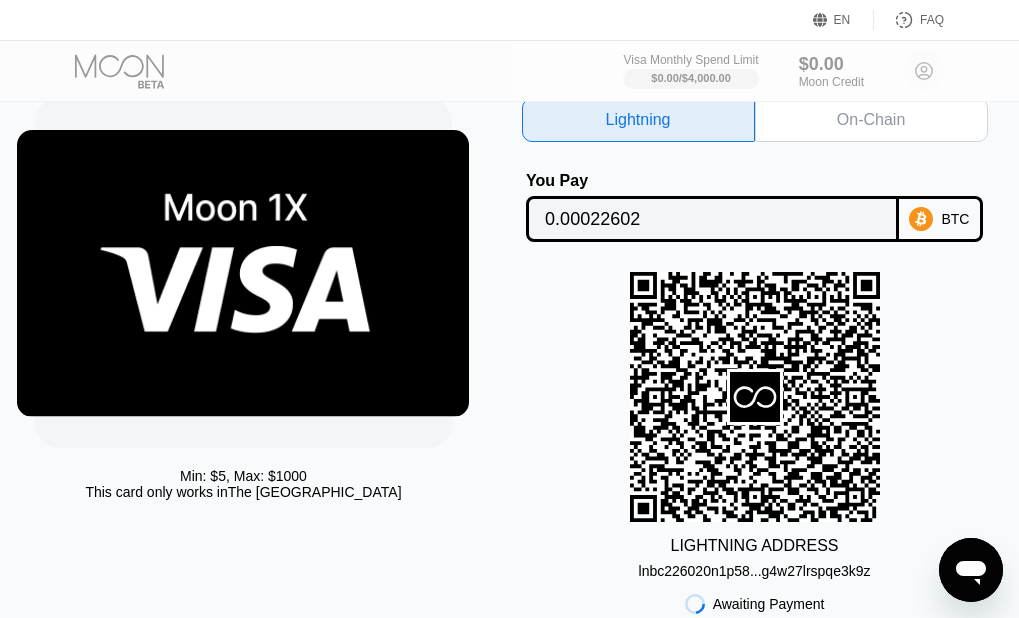 click on "0.00022602" at bounding box center [712, 219] 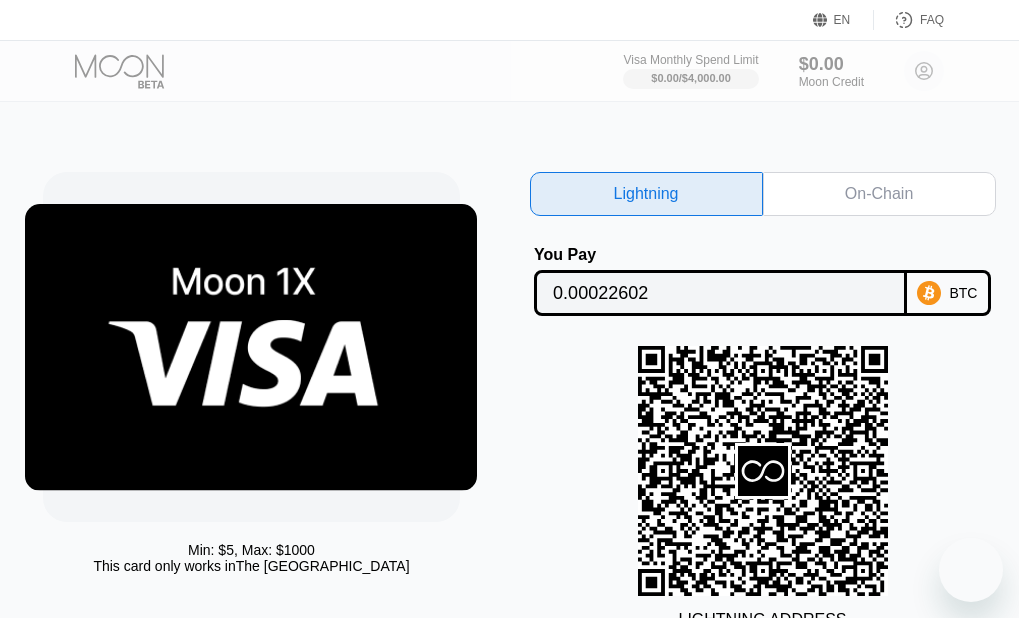scroll, scrollTop: 74, scrollLeft: 8, axis: both 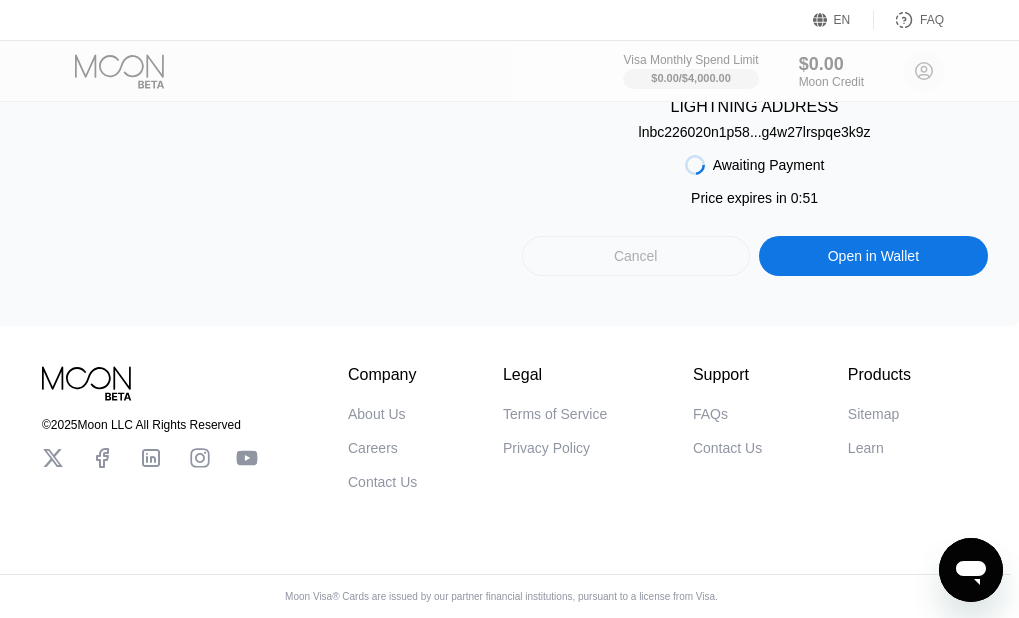 click on "Cancel" at bounding box center (636, 256) 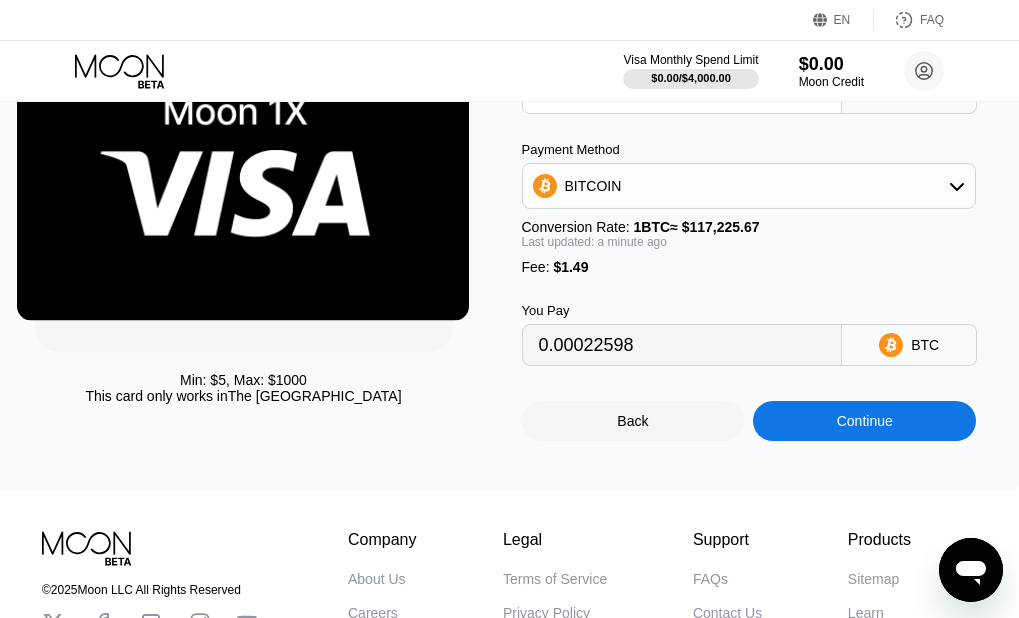 scroll, scrollTop: 178, scrollLeft: 8, axis: both 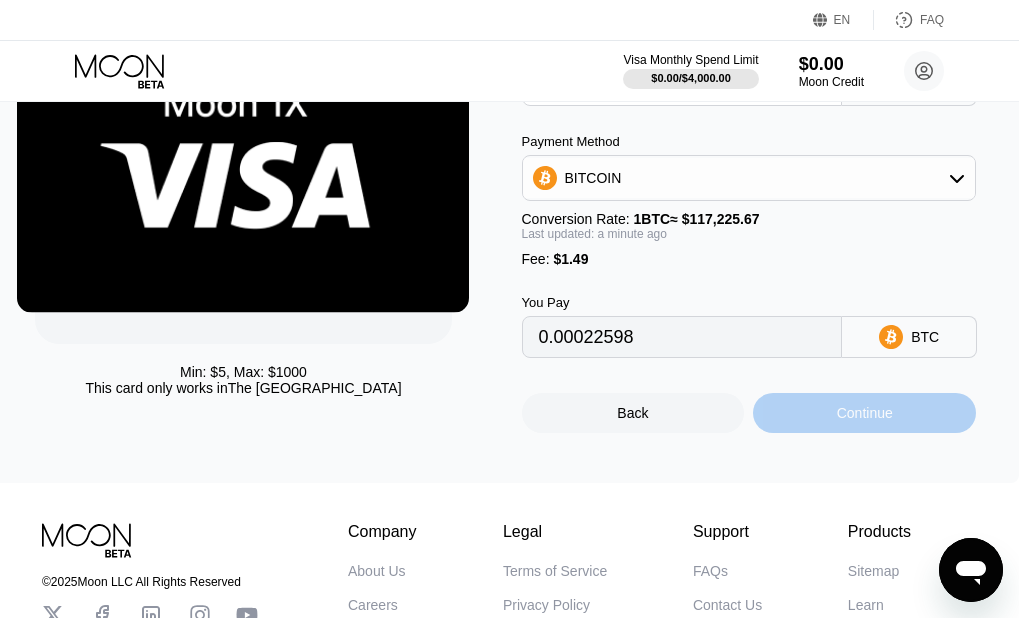 click on "Continue" at bounding box center (865, 413) 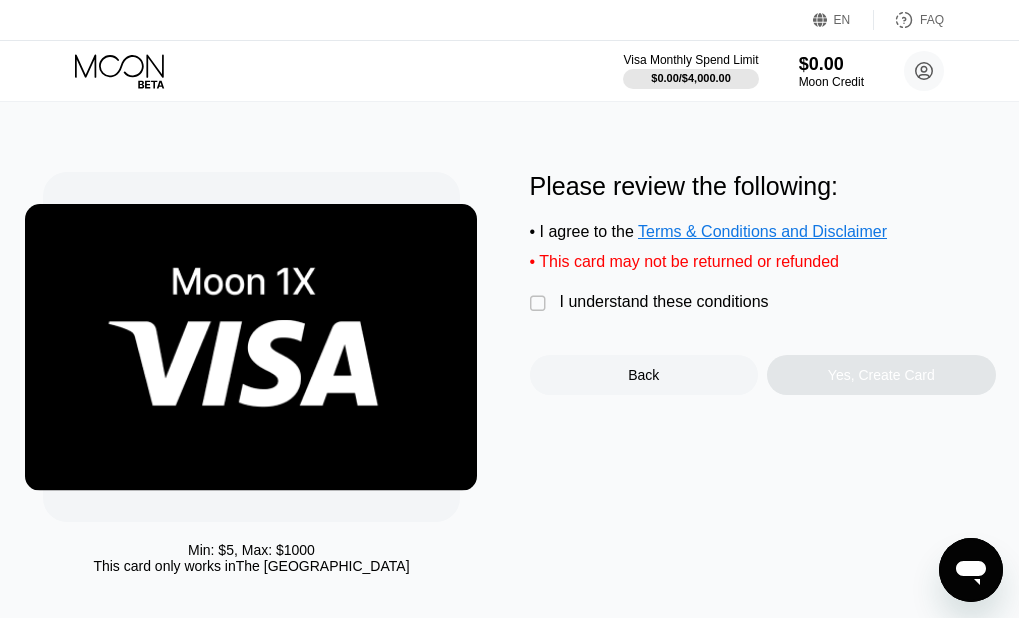 scroll, scrollTop: 0, scrollLeft: 0, axis: both 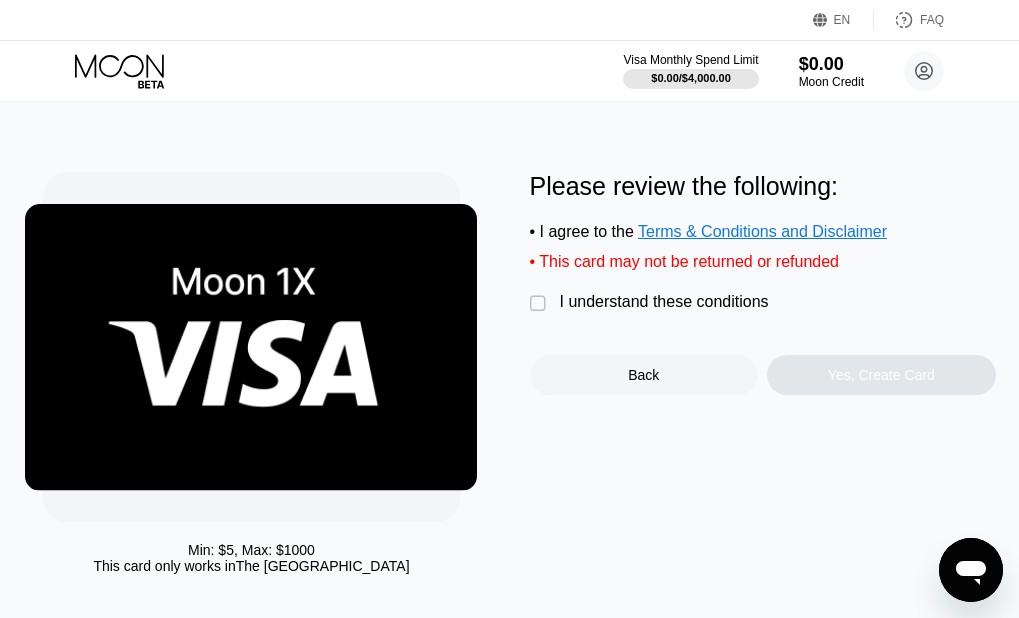 click on "" at bounding box center [540, 304] 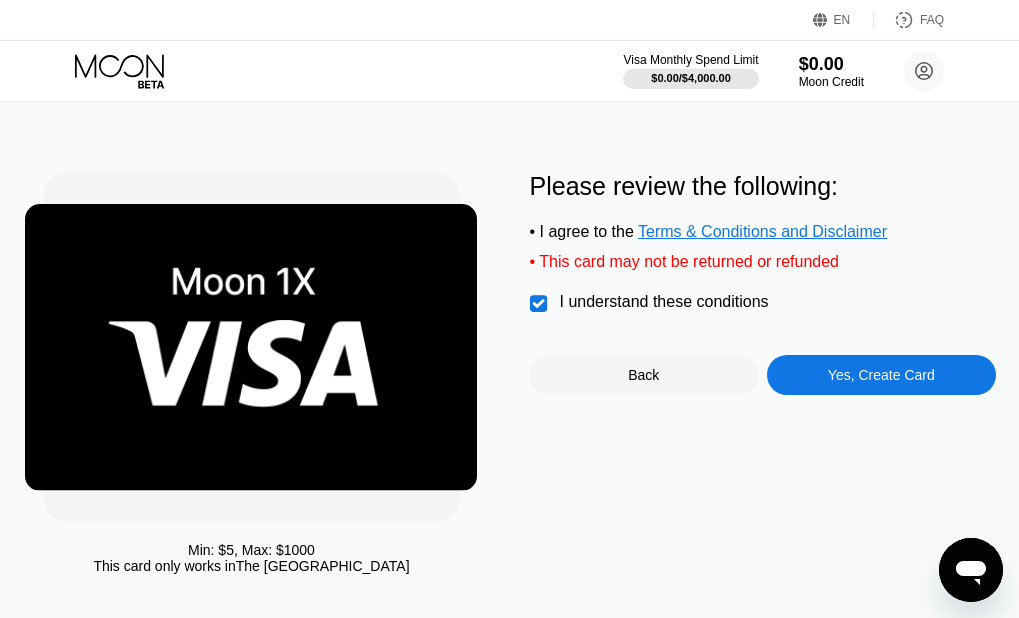 click on "Yes, Create Card" at bounding box center [881, 375] 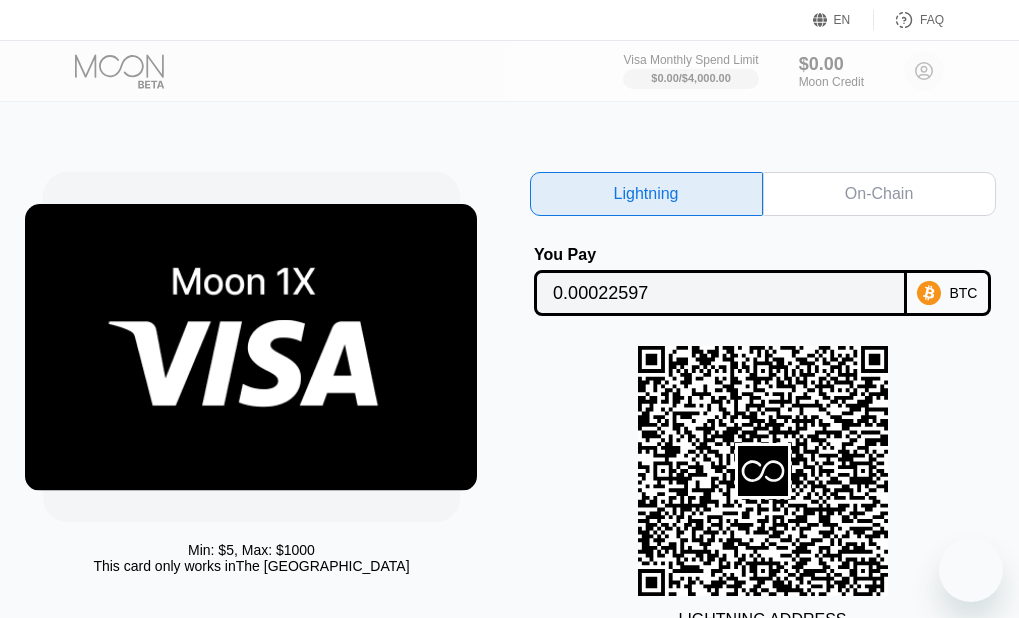 scroll, scrollTop: 0, scrollLeft: 0, axis: both 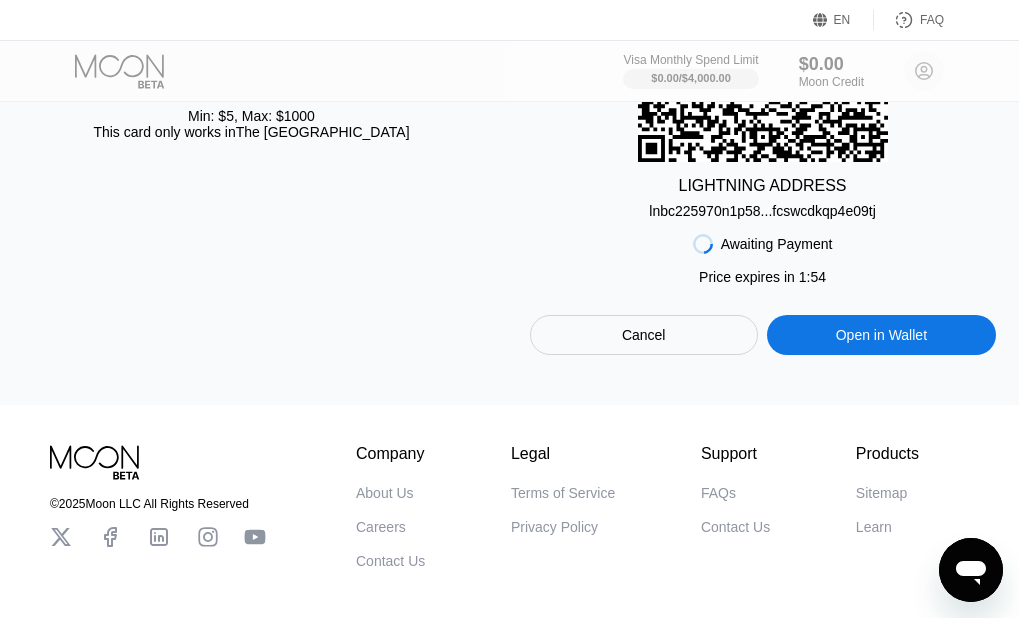 click on "lnbc225970n1p58...fcswcdkqp4e09tj" at bounding box center [762, 211] 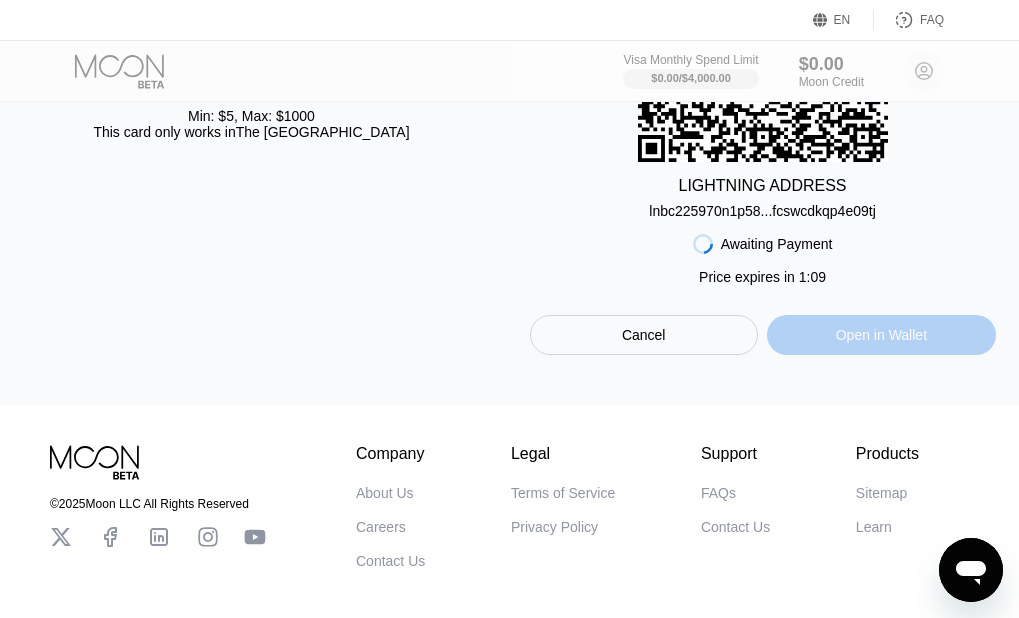 click on "Open in Wallet" at bounding box center [881, 335] 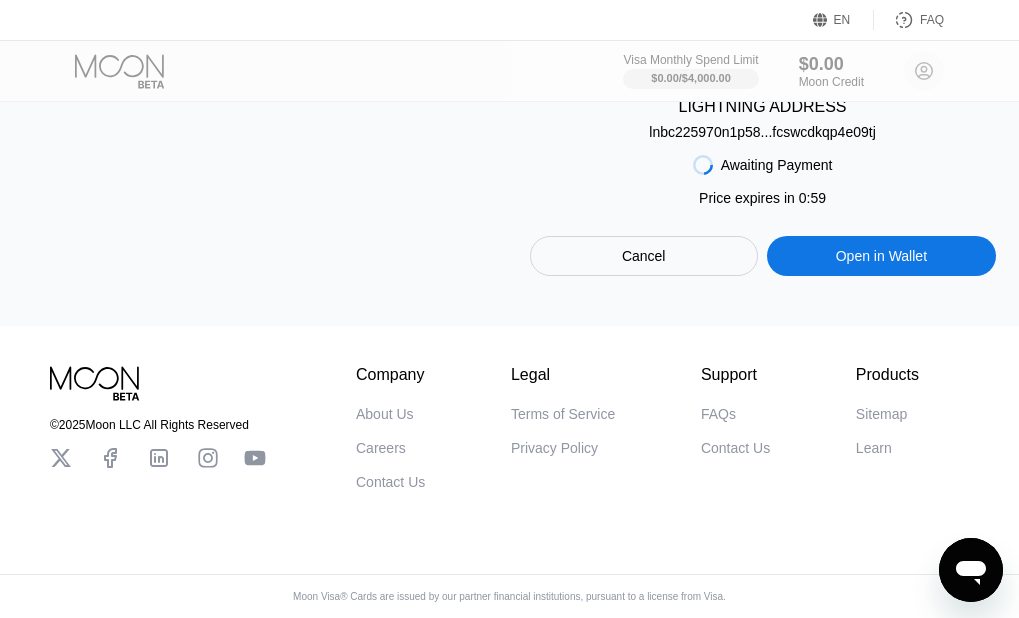 scroll, scrollTop: 0, scrollLeft: 0, axis: both 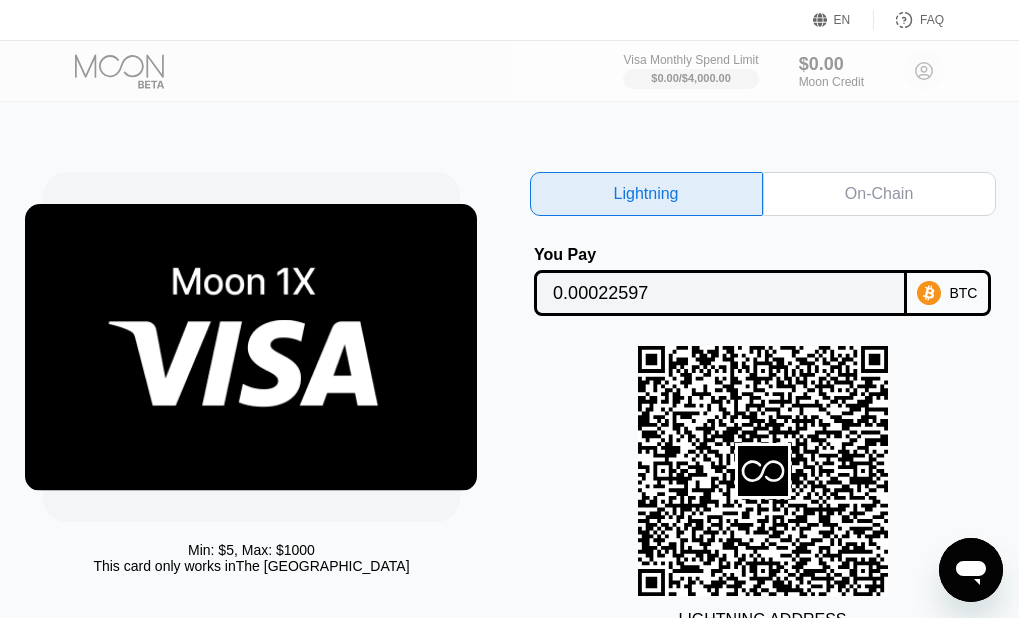 click 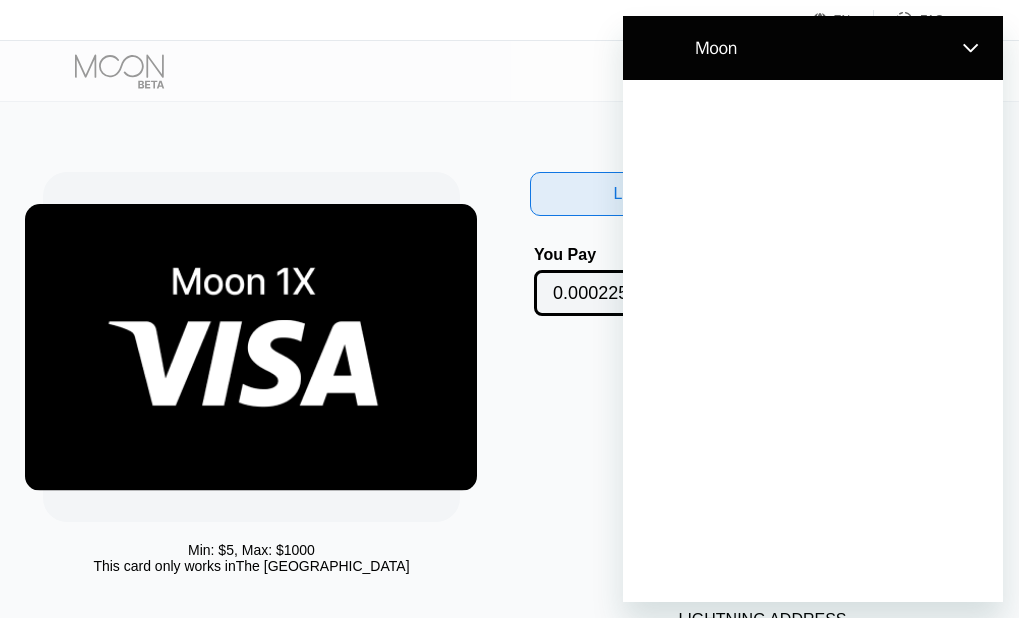 scroll, scrollTop: 0, scrollLeft: 0, axis: both 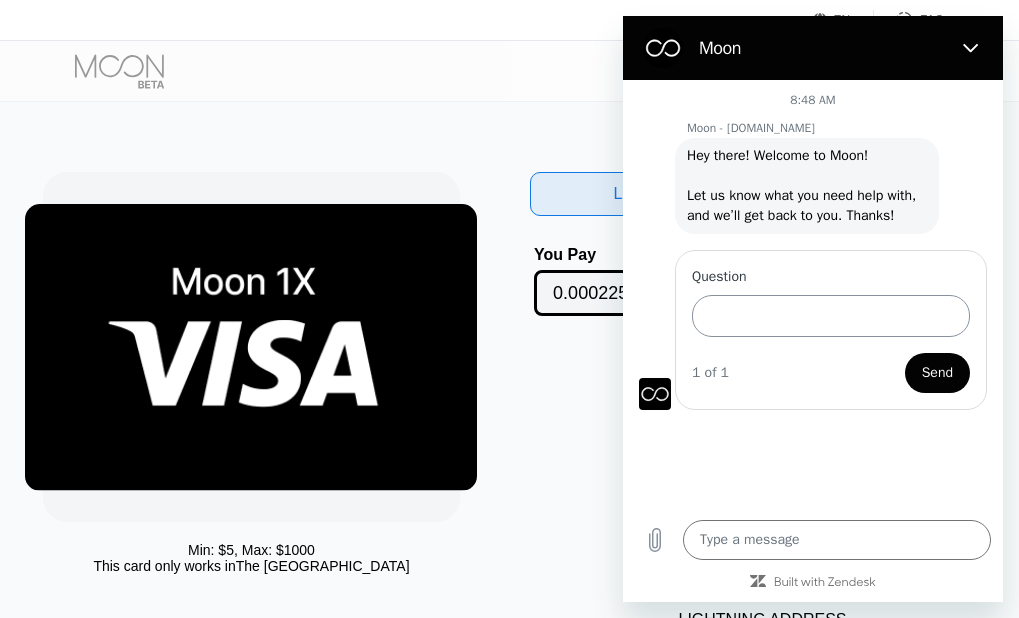 click on "Question" at bounding box center [831, 316] 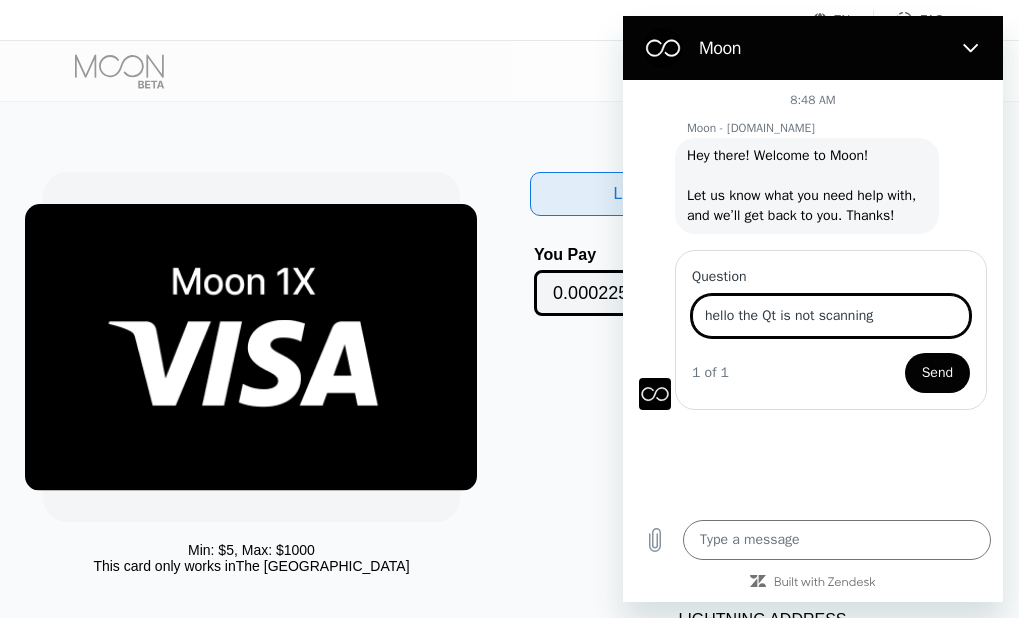 type on "hello the Qt is not scanning" 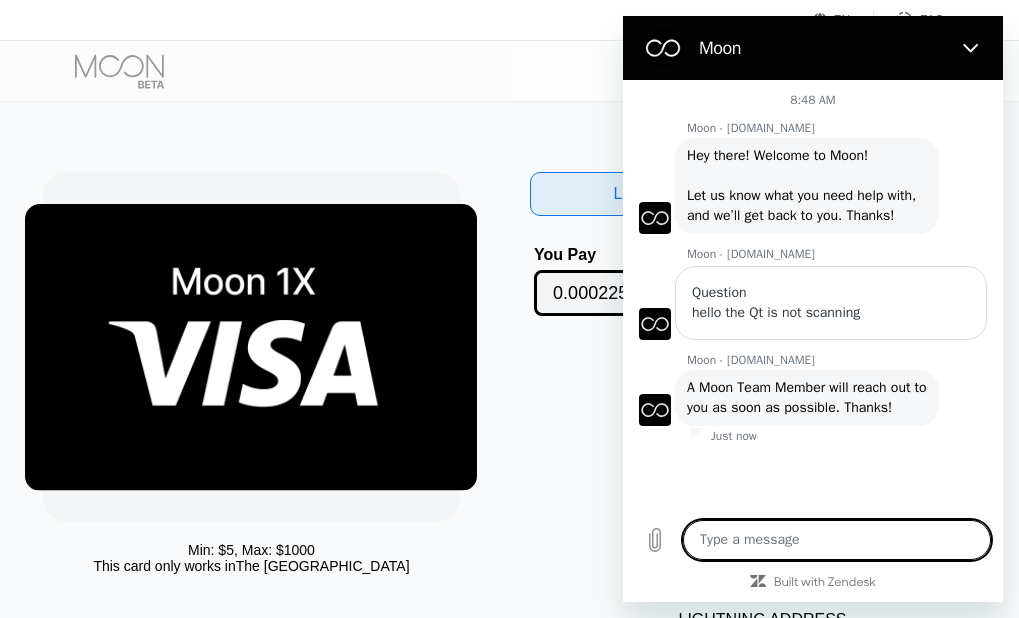 click on "Min: $ 5 , Max: $ 1000 This card only works in  The United States Lightning On-Chain You Pay 0.00022597 BTC LIGHTNING   ADDRESS lnbc225970n1p58...fcswcdkqp4e09tj Awaiting Payment Price expires in   0 : 22 Cancel Open in Wallet" at bounding box center (510, 470) 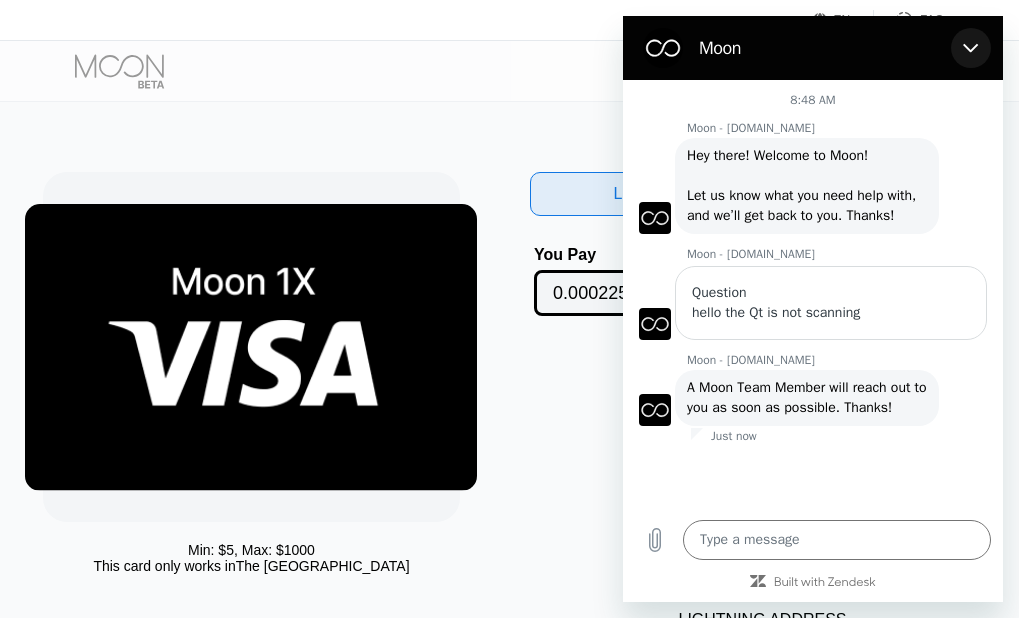 click at bounding box center [971, 48] 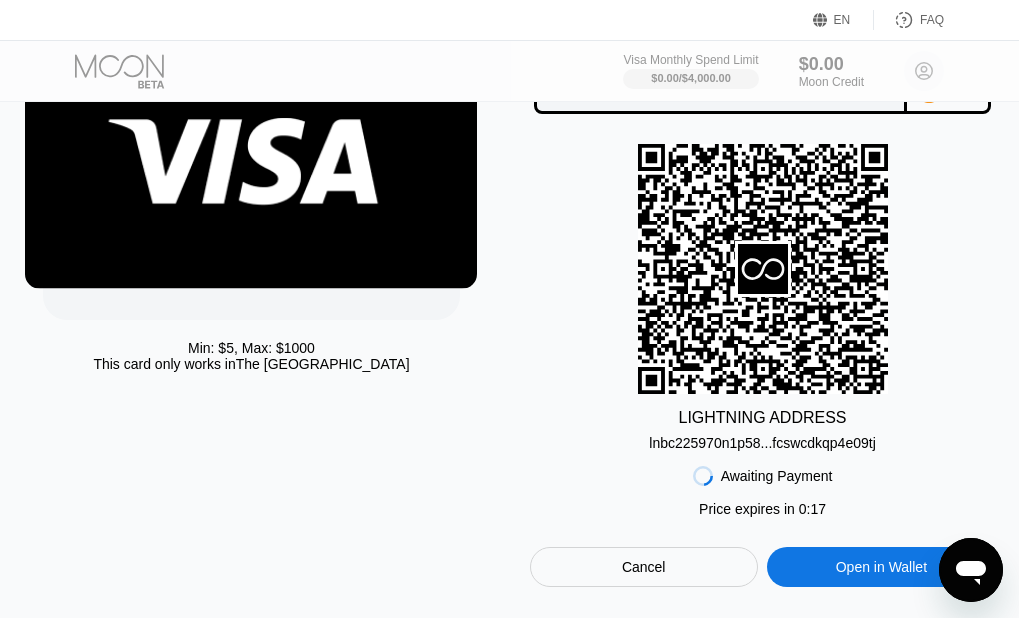 scroll, scrollTop: 231, scrollLeft: 0, axis: vertical 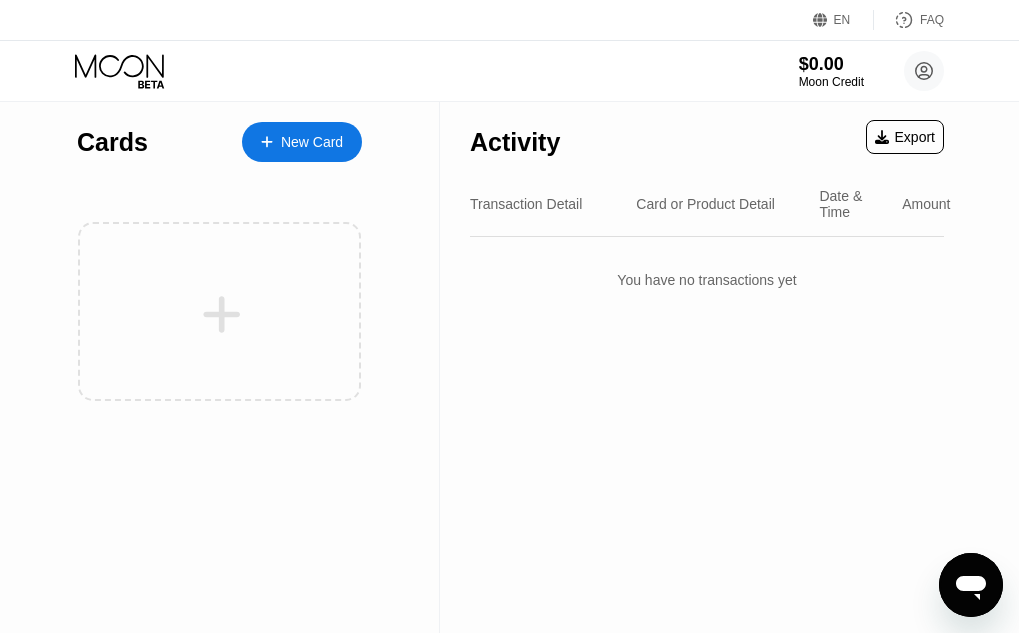 click on "Activity Export Transaction Detail Card or Product Detail Date & Time Amount You have no transactions yet" at bounding box center [707, 367] 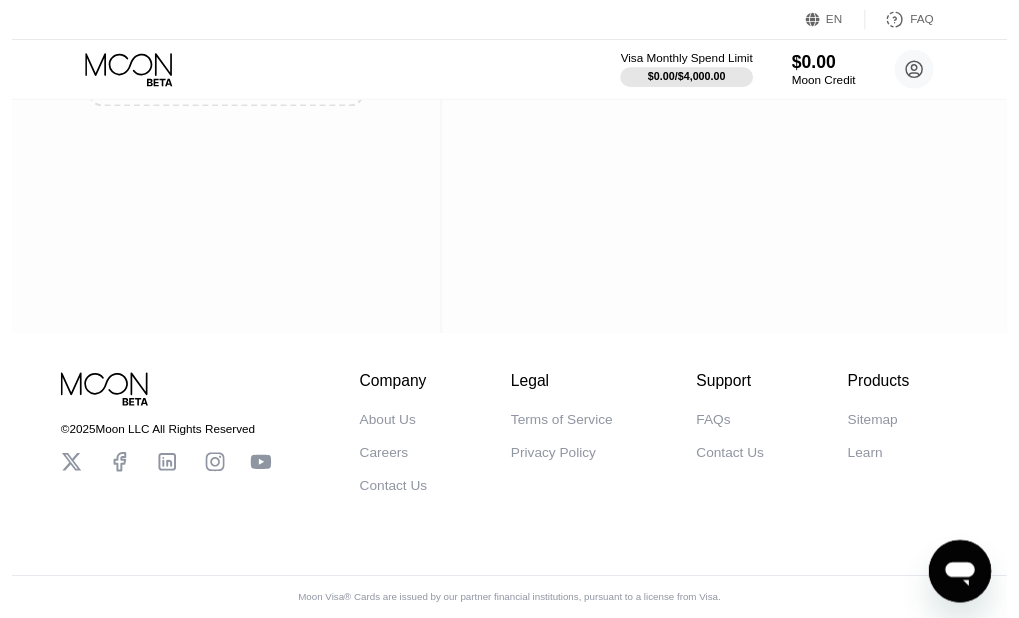 scroll, scrollTop: 0, scrollLeft: 0, axis: both 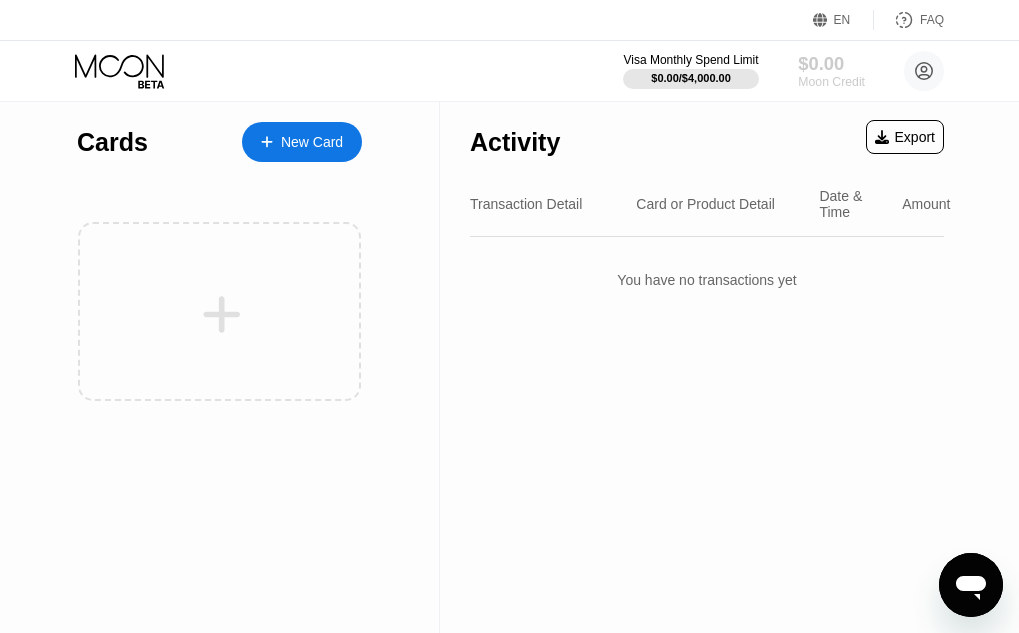 click on "$0.00" at bounding box center [831, 63] 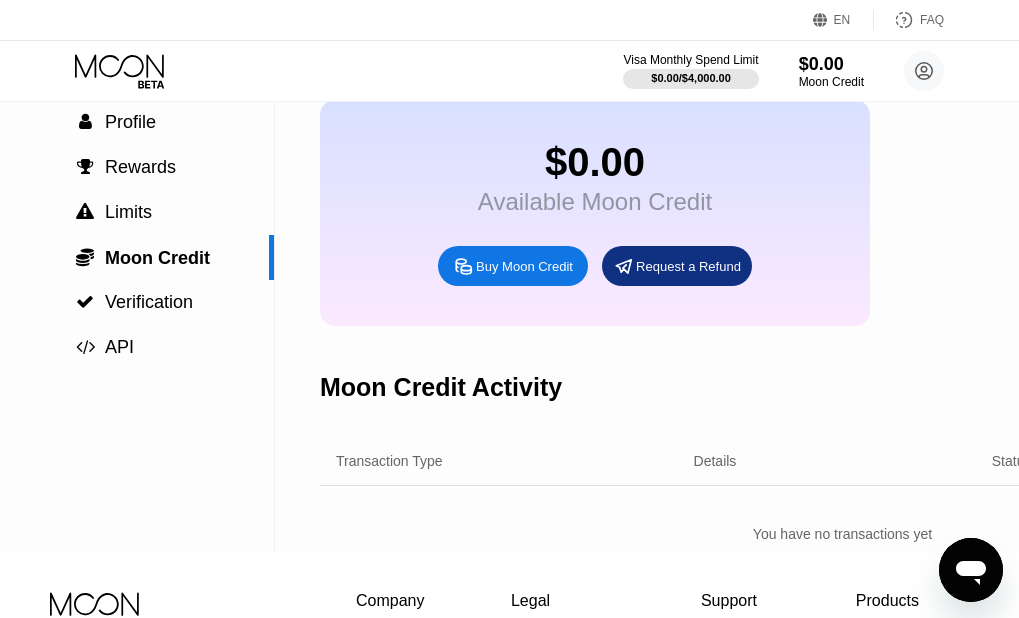 scroll, scrollTop: 102, scrollLeft: 0, axis: vertical 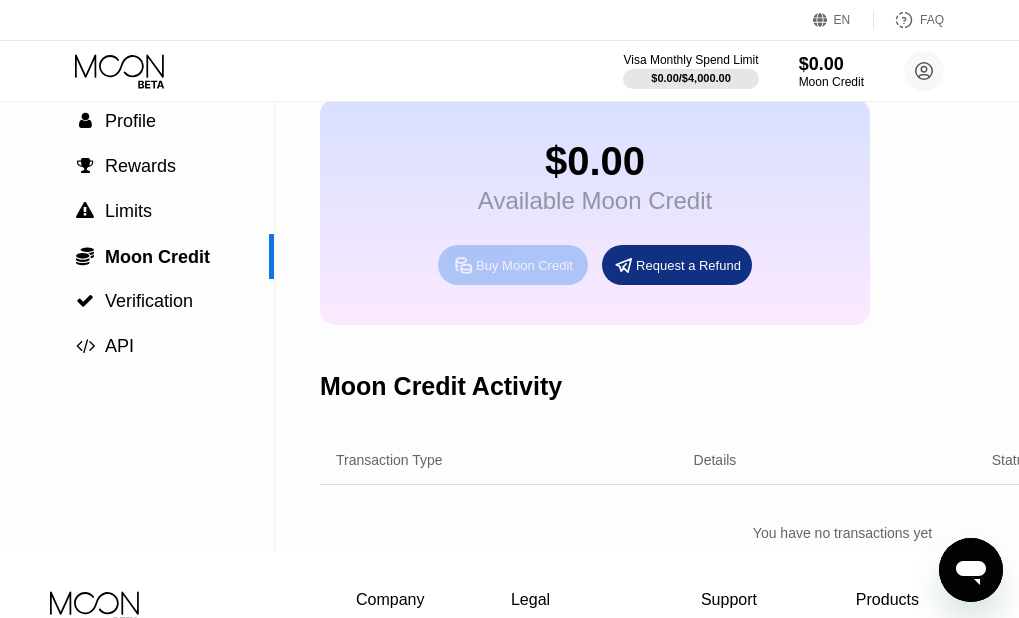 click on "Buy Moon Credit" at bounding box center [524, 265] 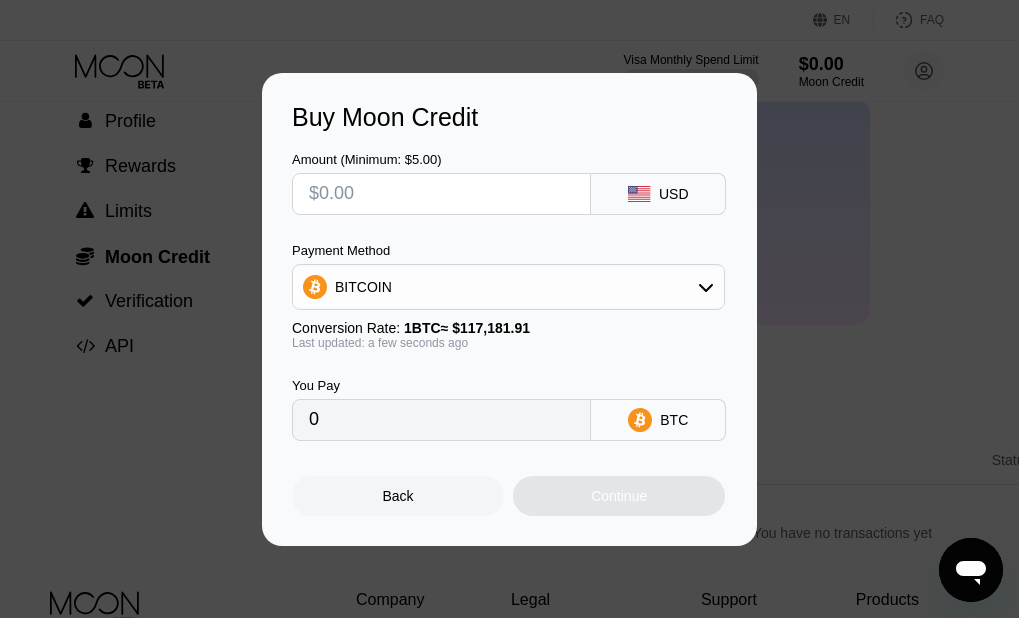 click at bounding box center [441, 194] 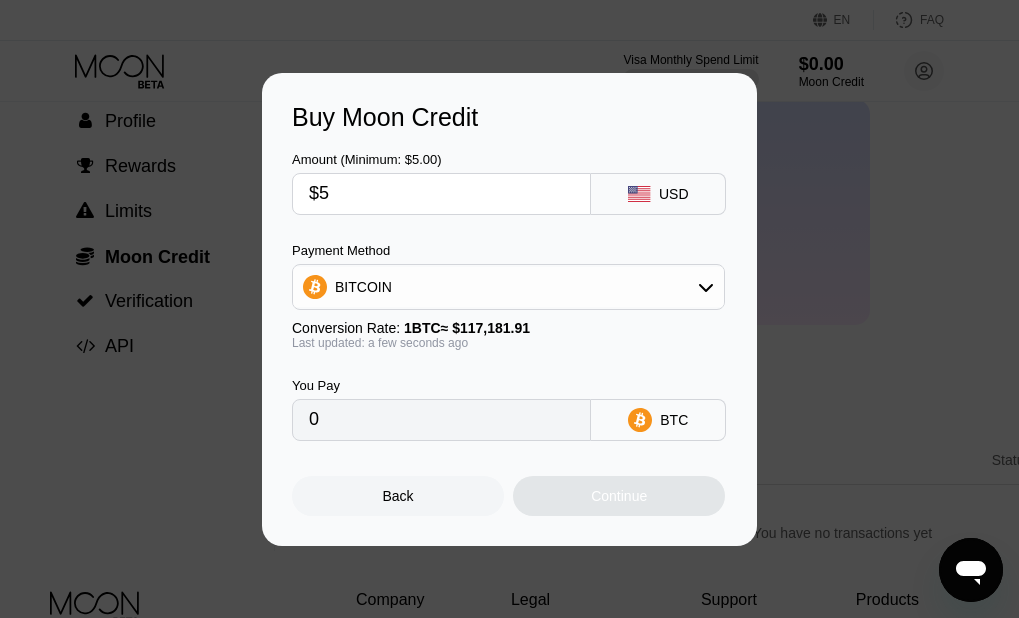 type on "0.00004267" 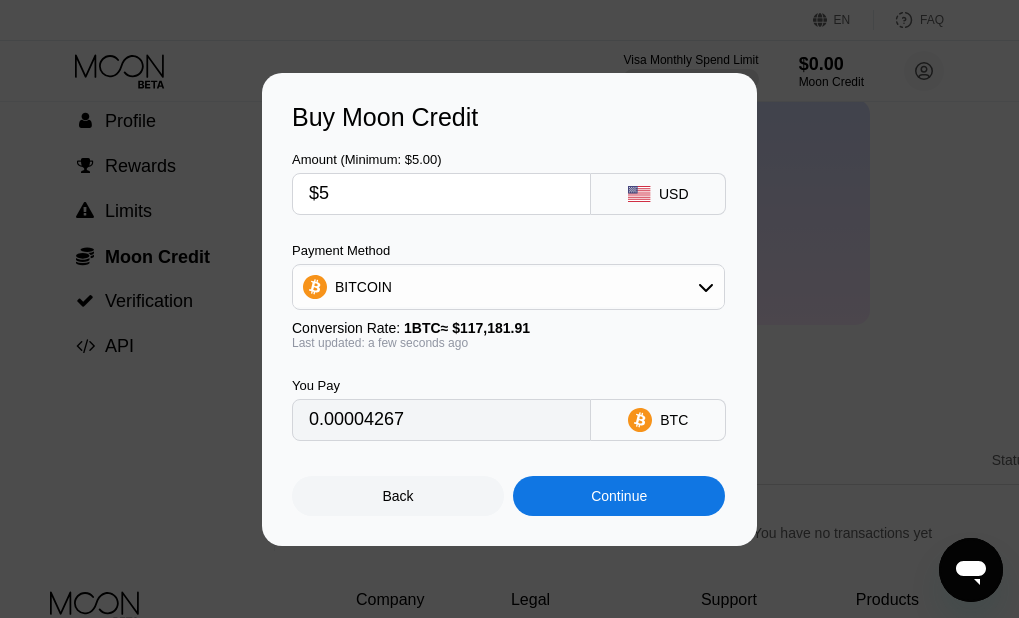 type 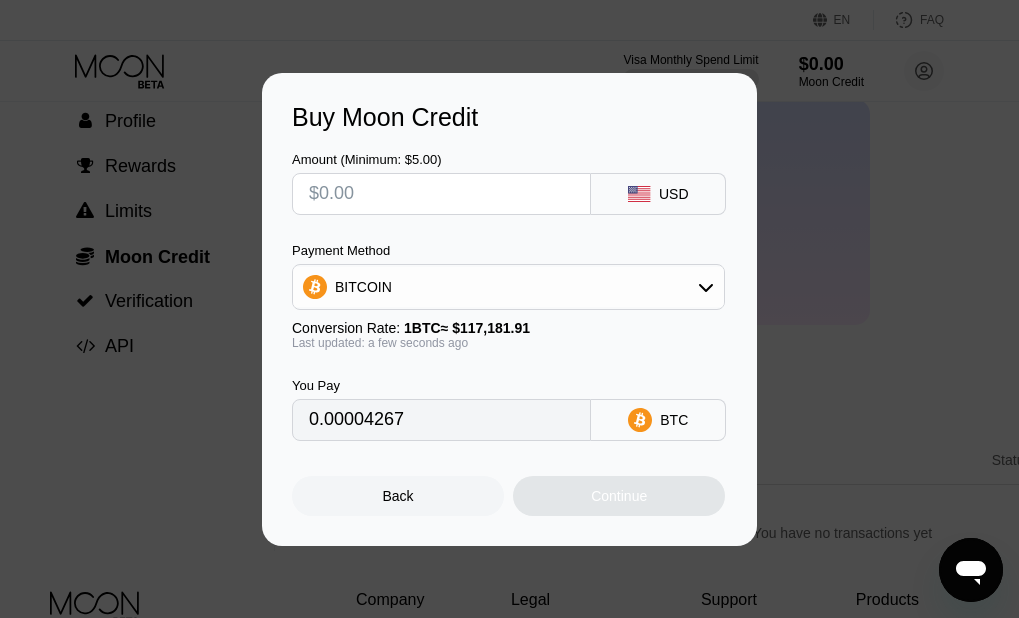 type on "0" 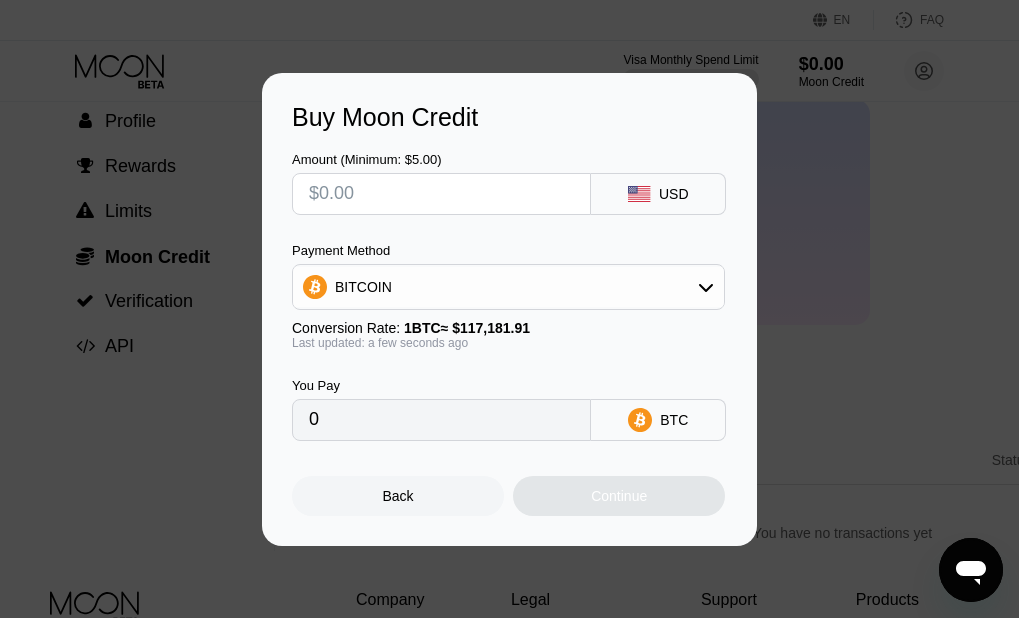 type on "$2" 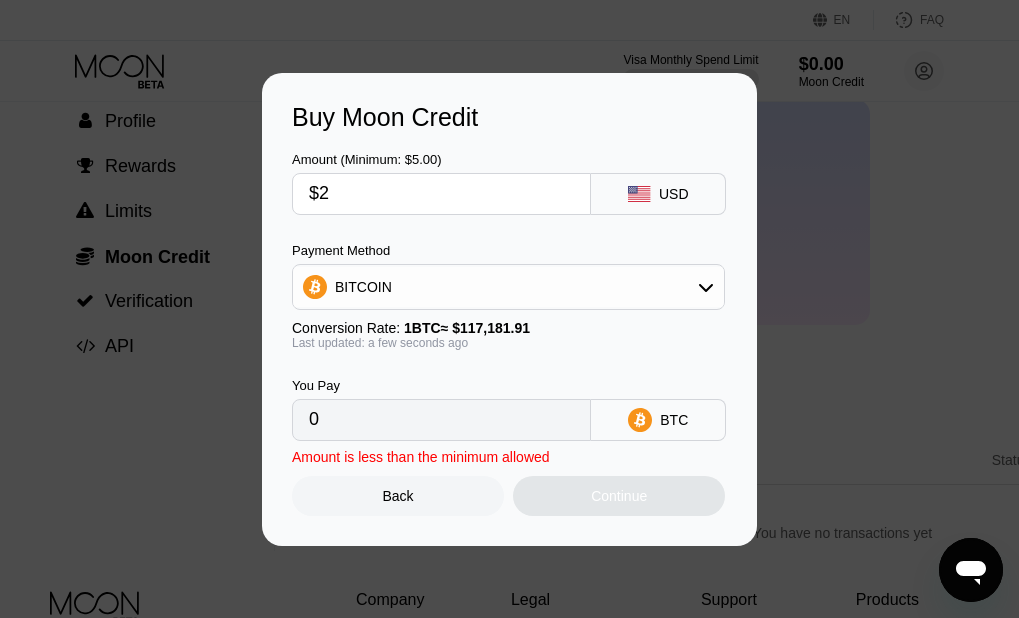 type on "0.00001707" 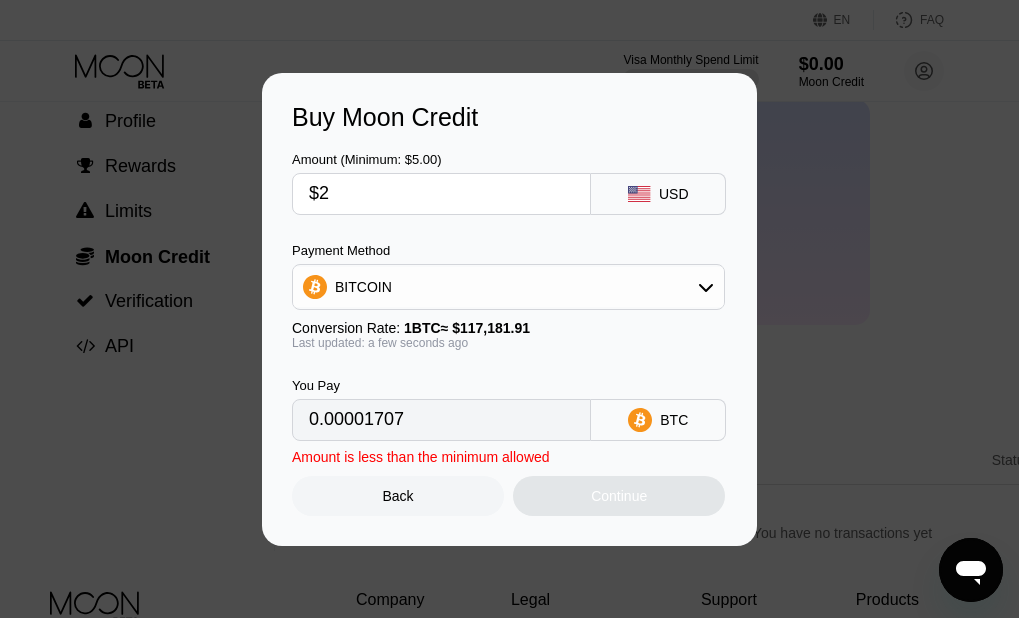 type on "$25" 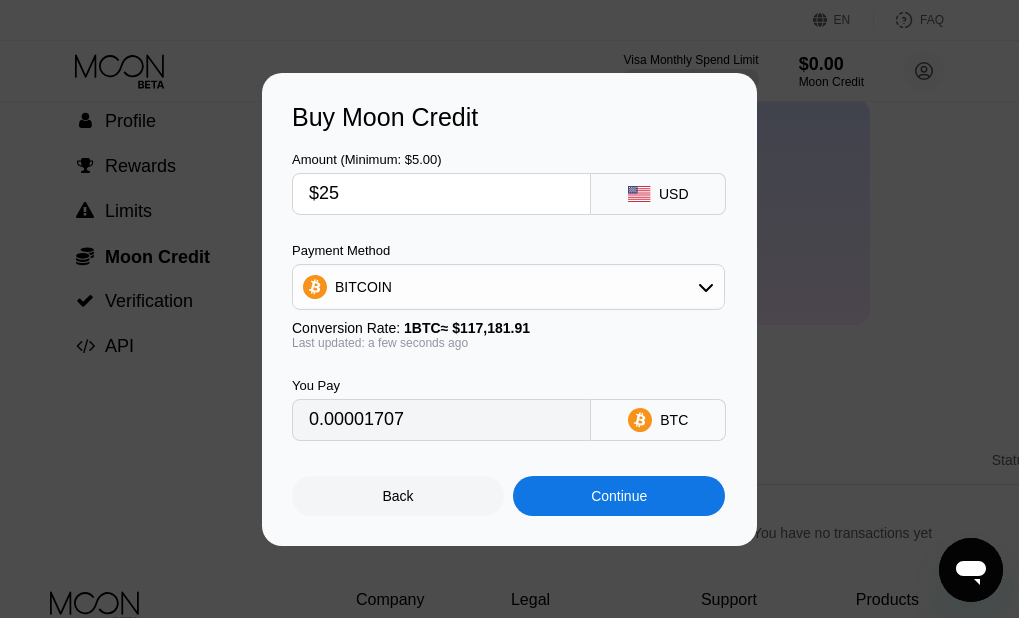 type on "0.00021335" 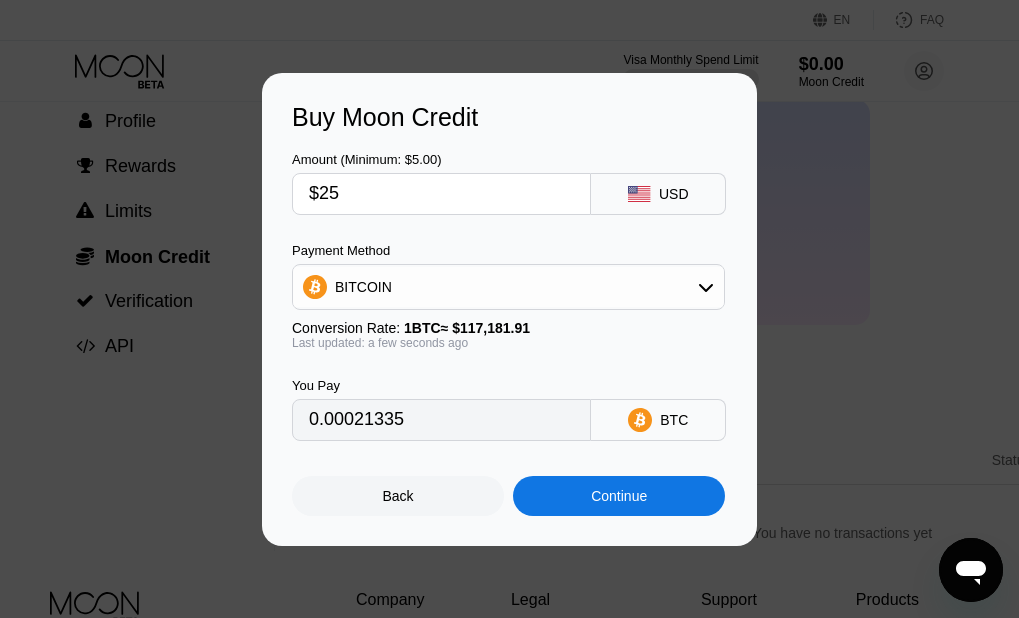 type on "$25" 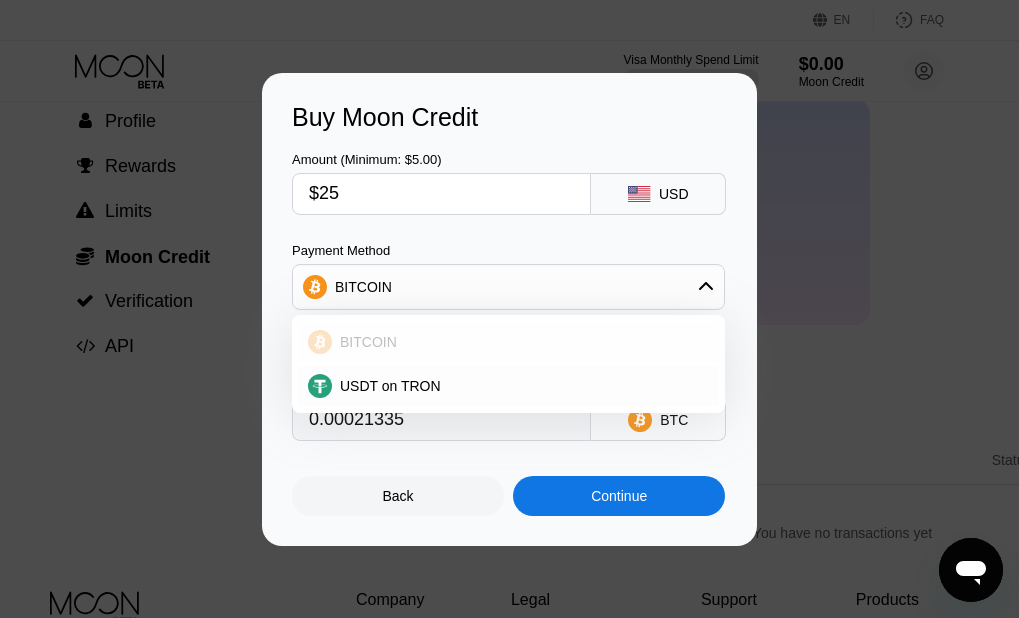 click on "BITCOIN" at bounding box center [520, 342] 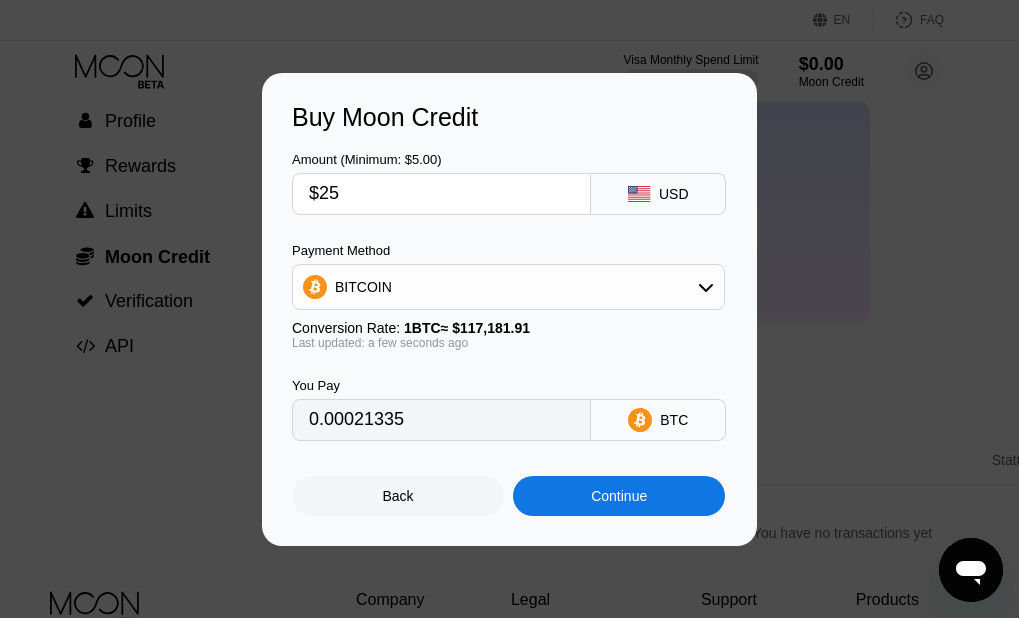 click on "Continue" at bounding box center (619, 496) 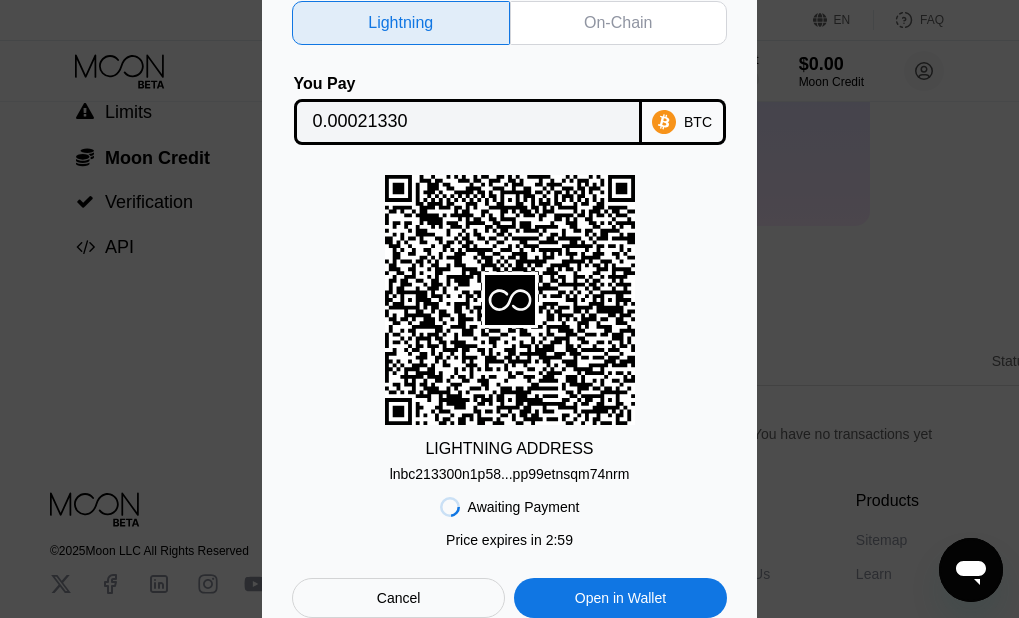 scroll, scrollTop: 208, scrollLeft: 0, axis: vertical 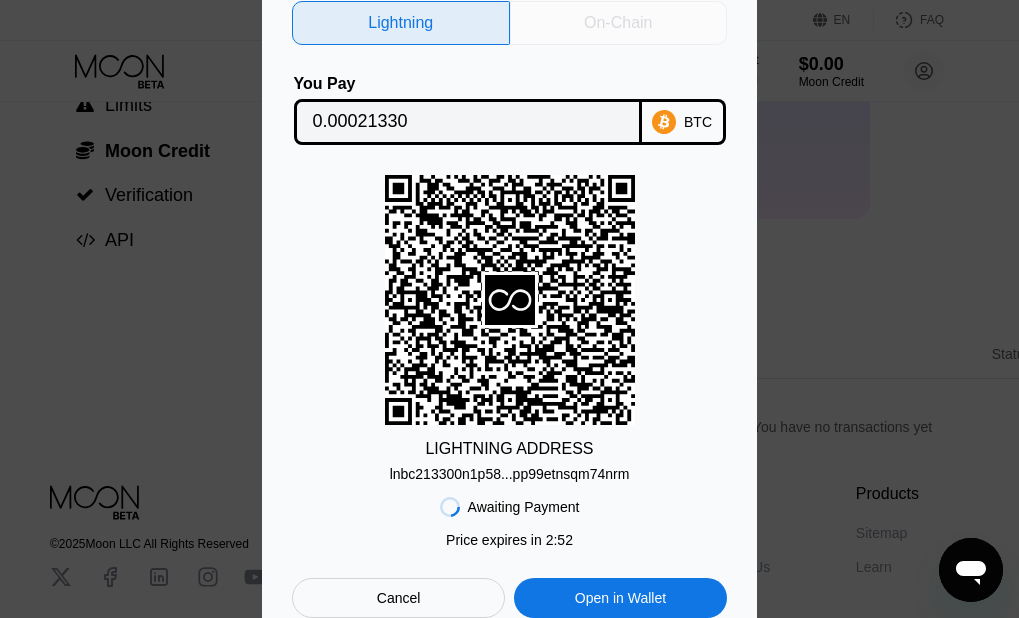 click on "On-Chain" at bounding box center (618, 23) 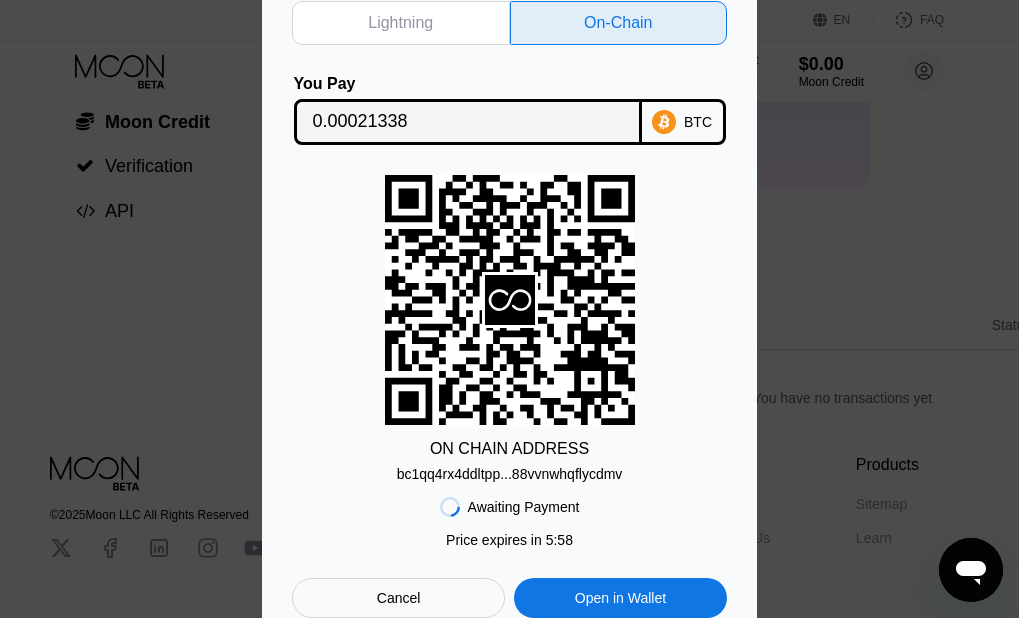 scroll, scrollTop: 239, scrollLeft: 0, axis: vertical 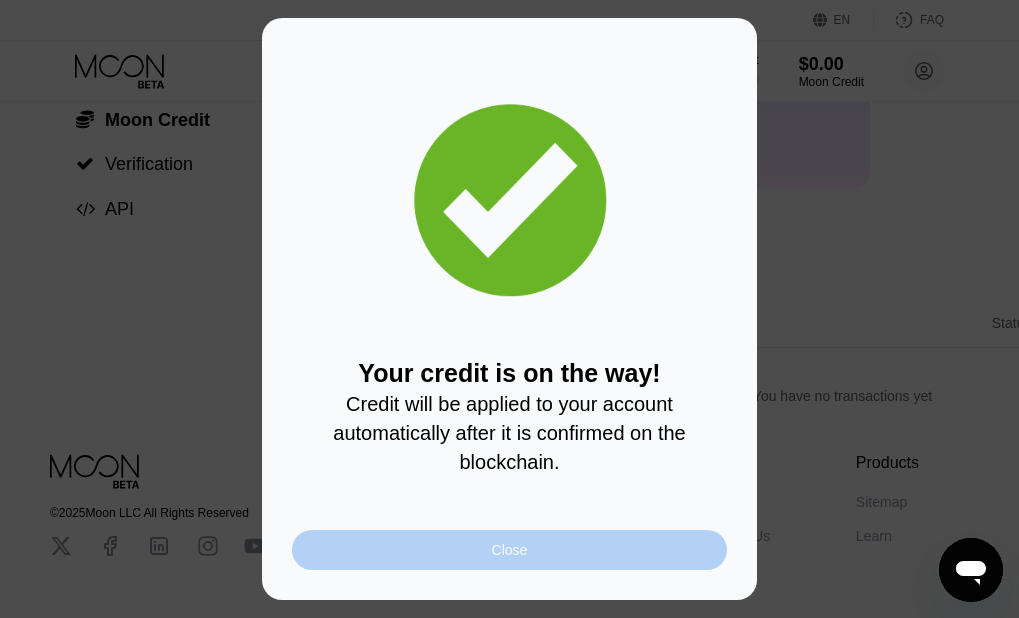 click on "Close" at bounding box center (510, 550) 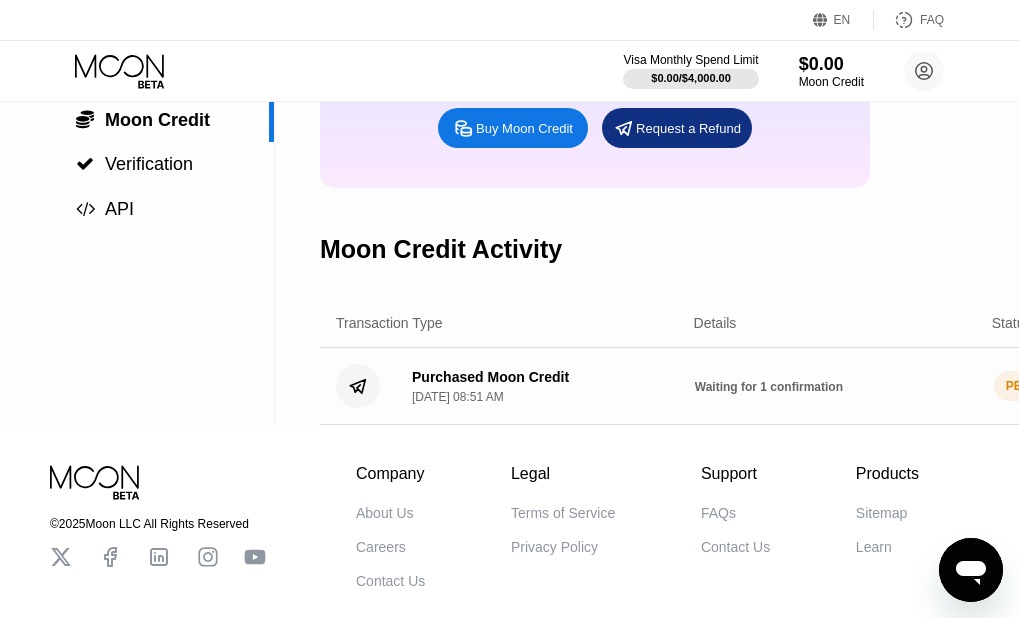 scroll, scrollTop: 376, scrollLeft: 0, axis: vertical 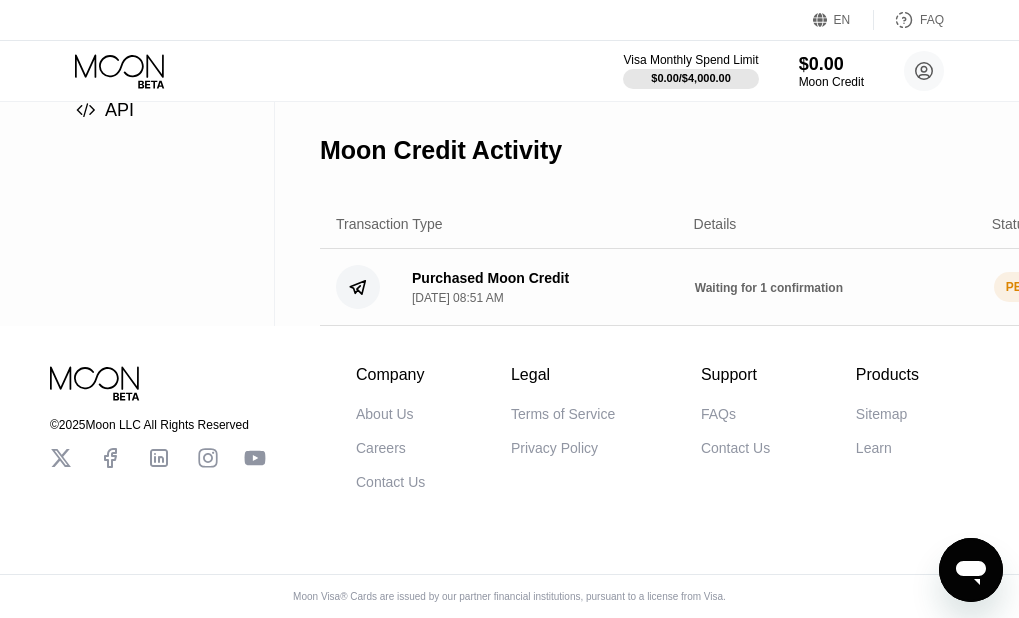 click 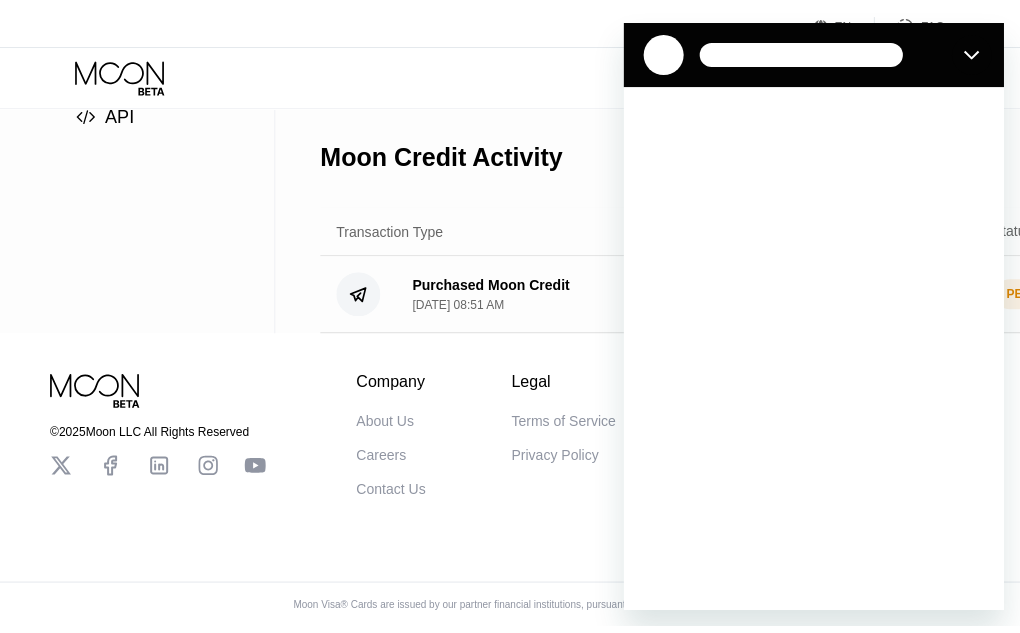 scroll, scrollTop: 0, scrollLeft: 0, axis: both 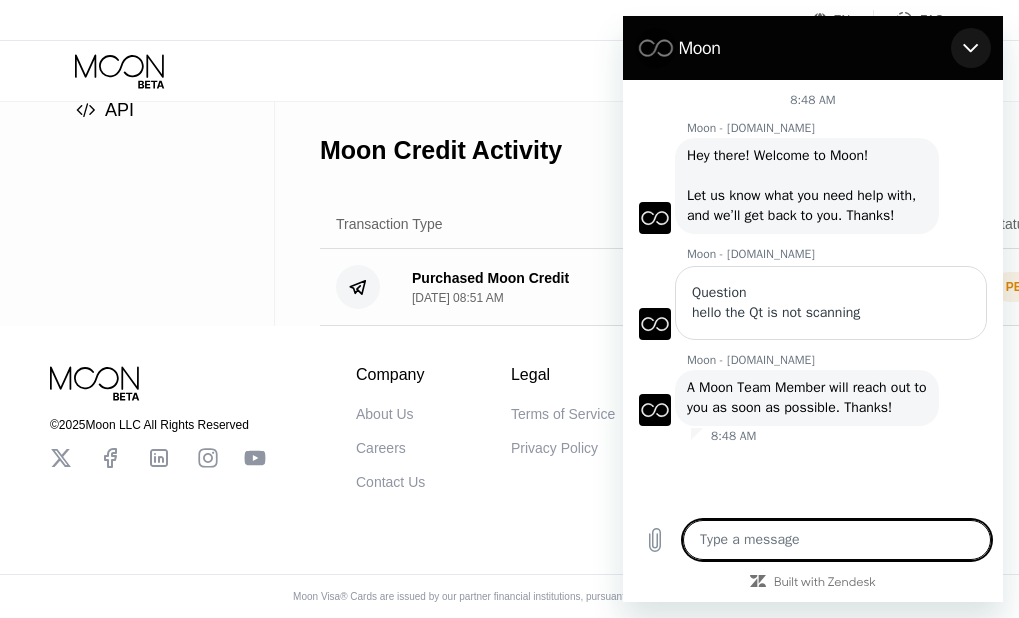 click 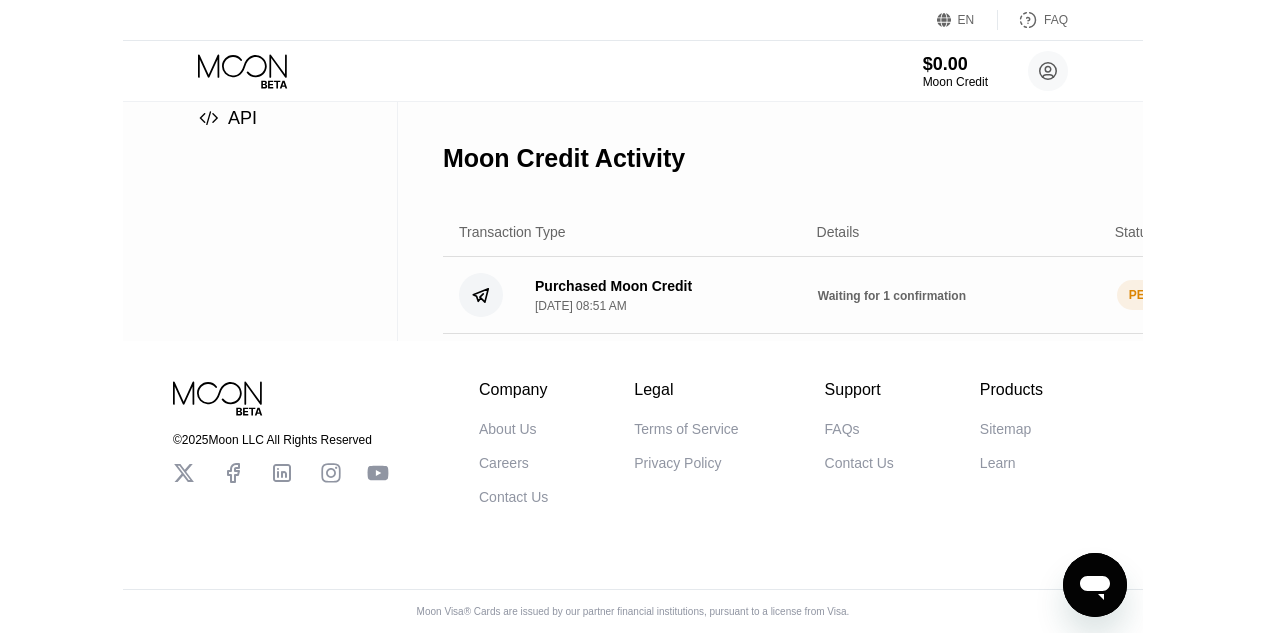 scroll, scrollTop: 0, scrollLeft: 0, axis: both 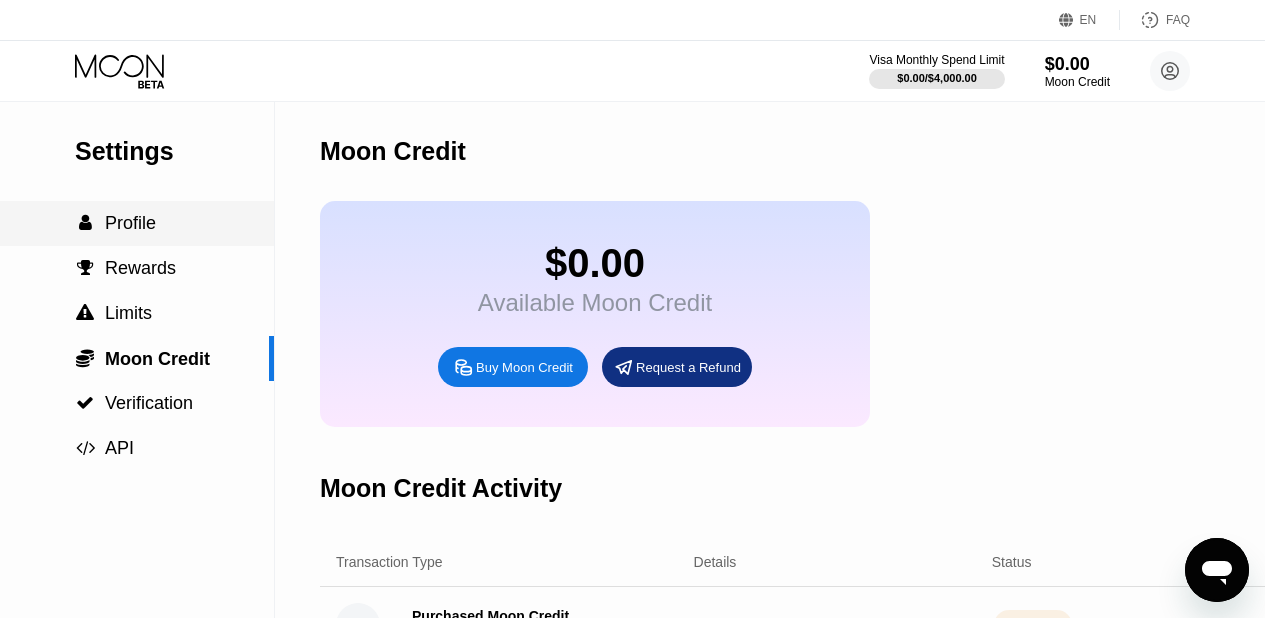 click on "Profile" at bounding box center (130, 223) 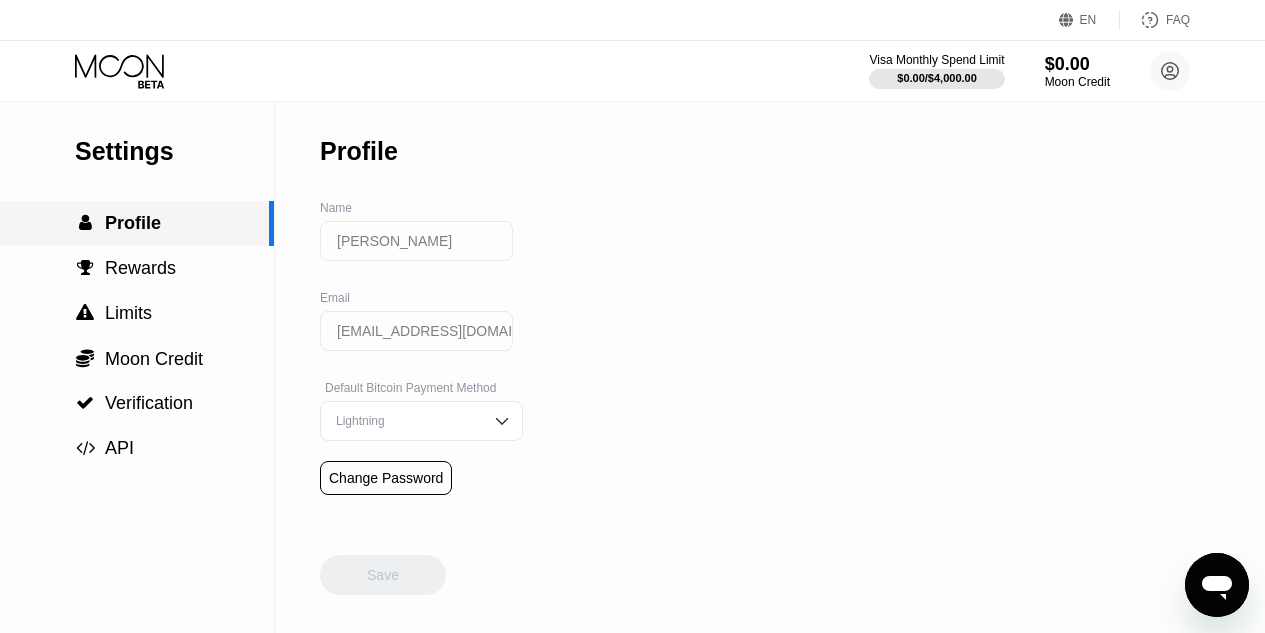 type on "x" 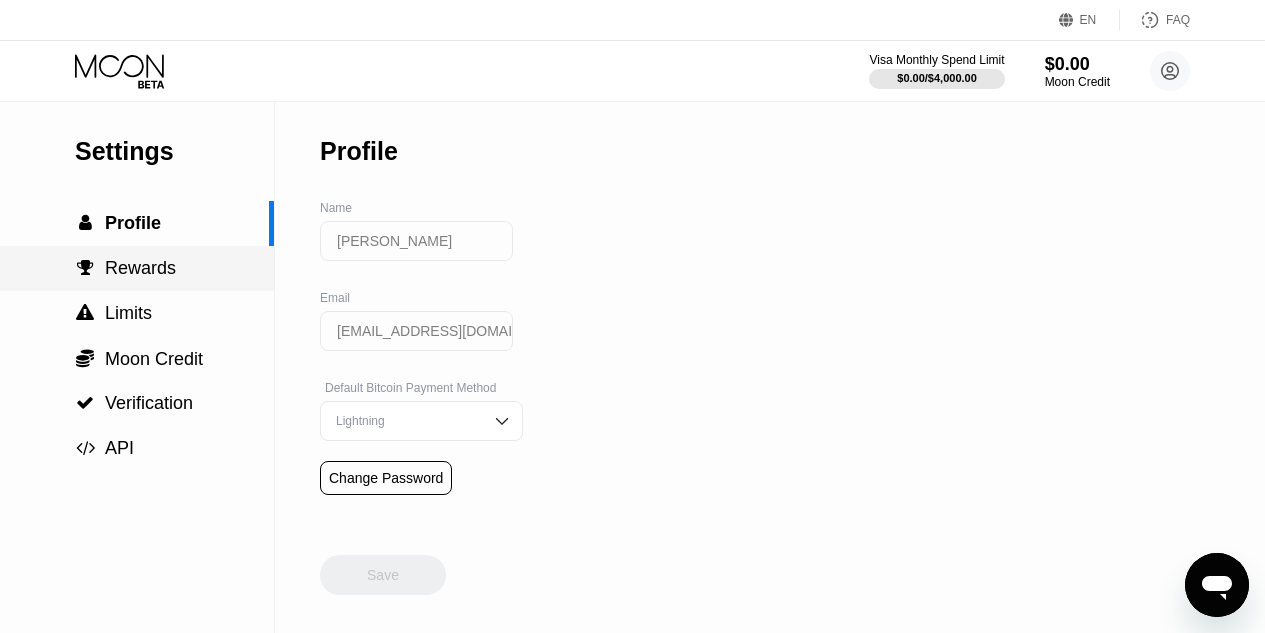 click on "Rewards" at bounding box center (140, 268) 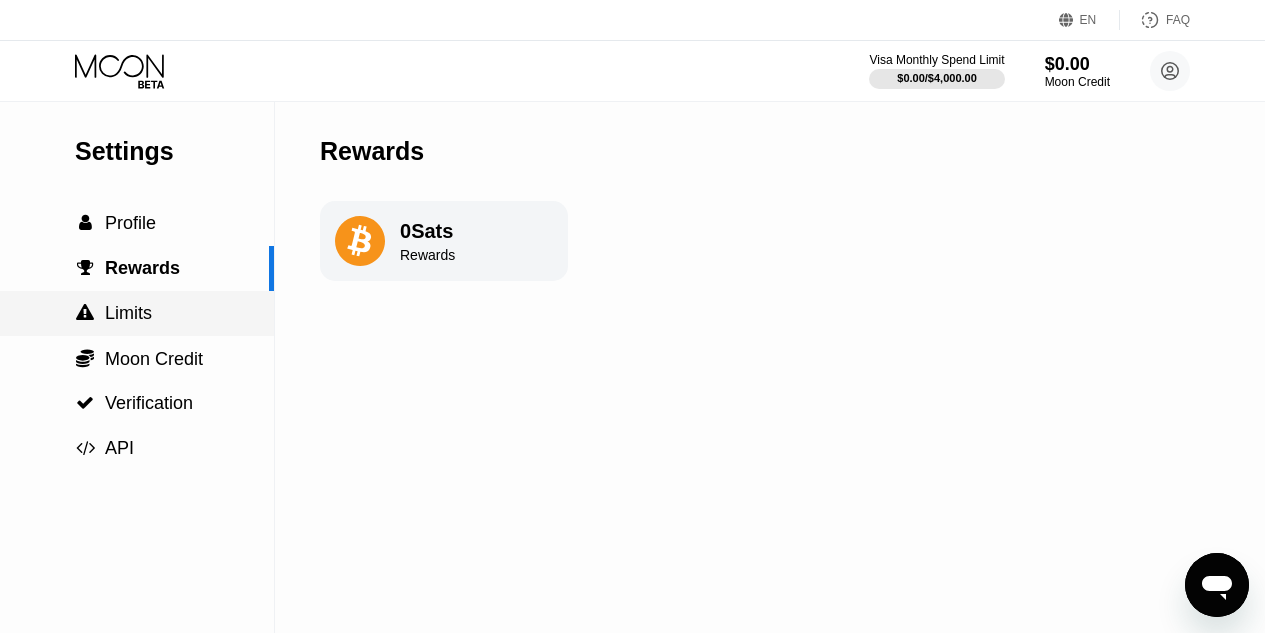 click on "Limits" at bounding box center (128, 313) 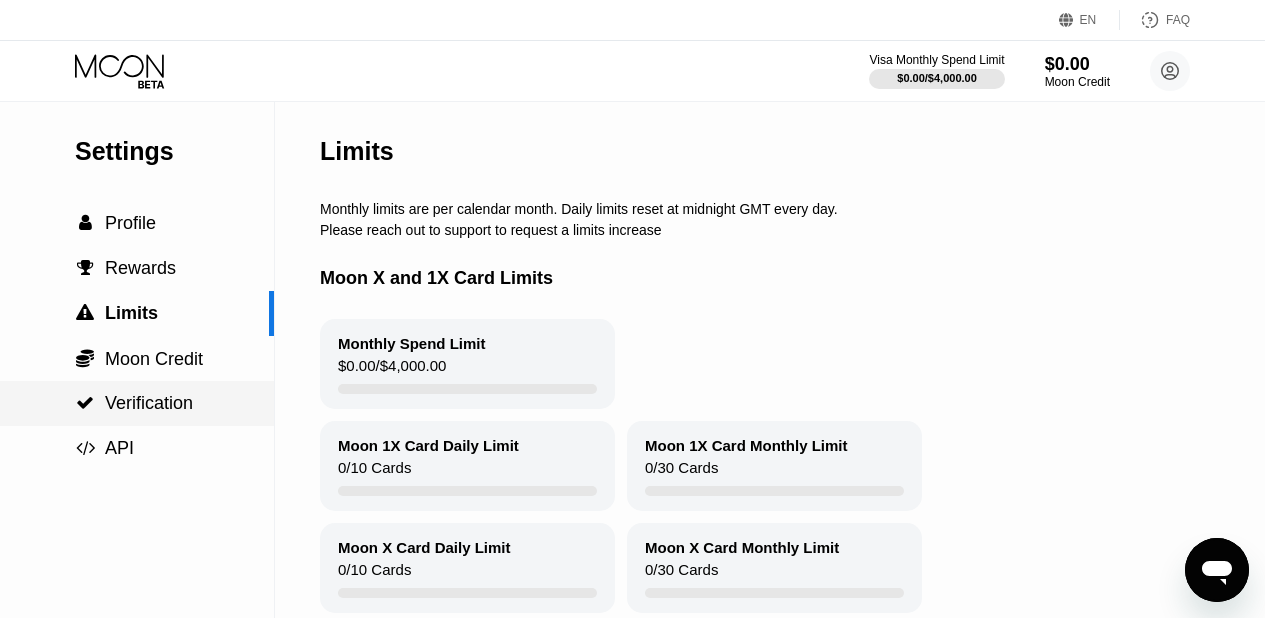 click on "Verification" at bounding box center [149, 403] 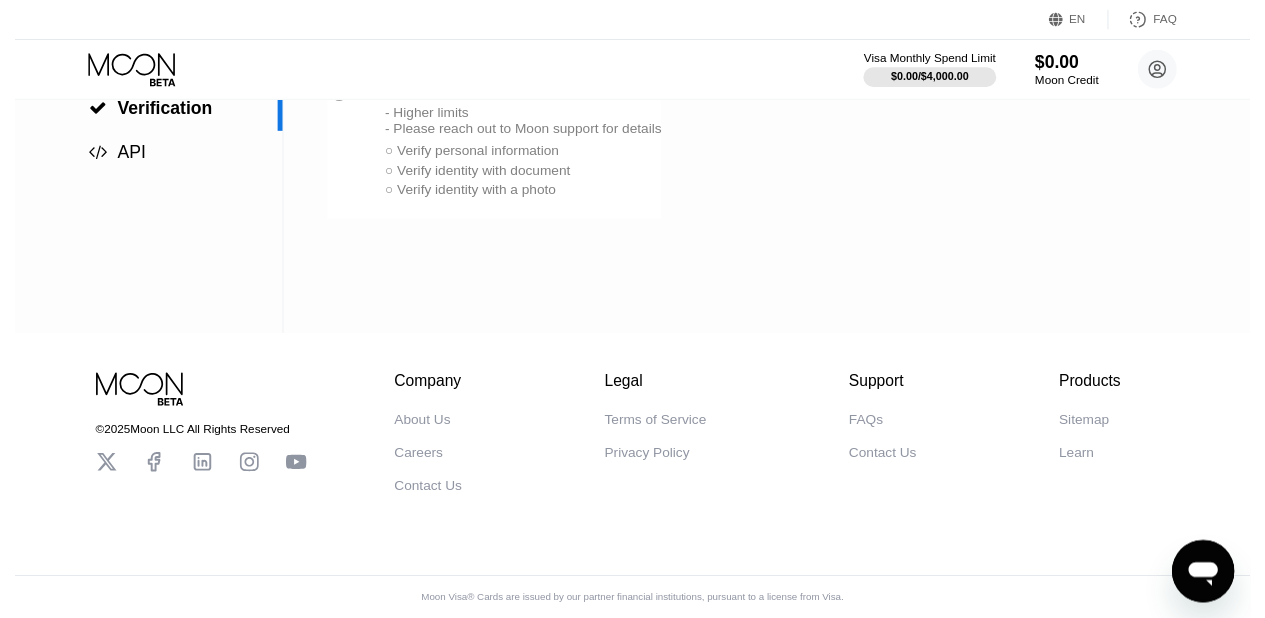 scroll, scrollTop: 0, scrollLeft: 0, axis: both 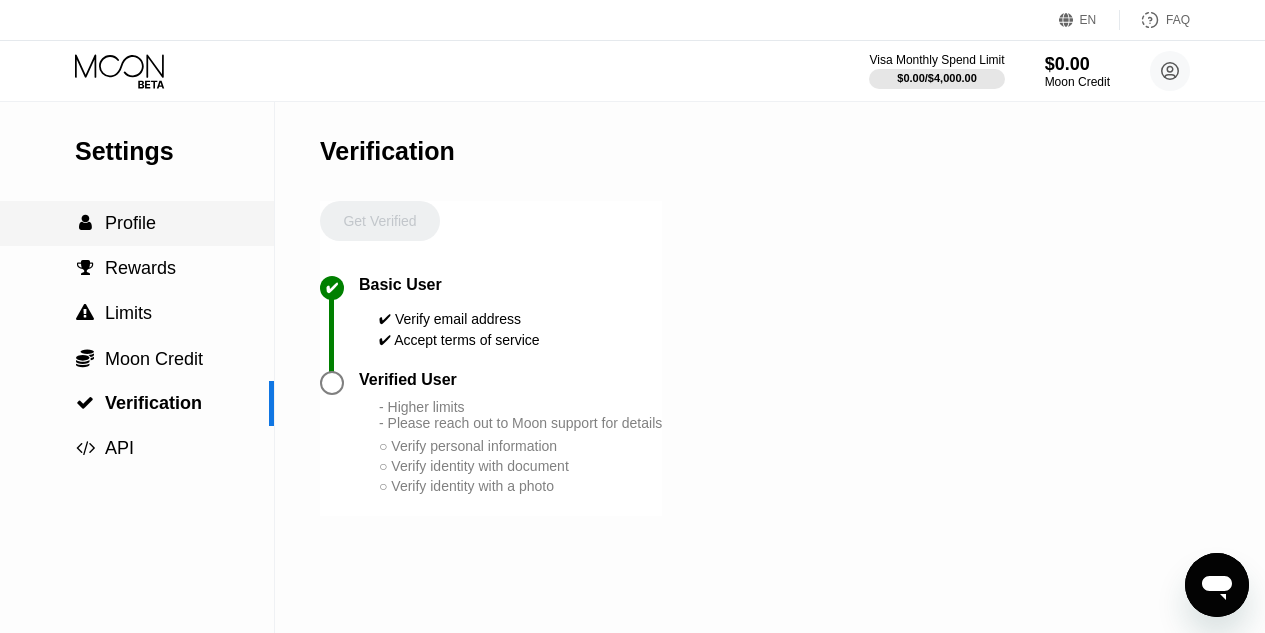 click on "Profile" at bounding box center [130, 223] 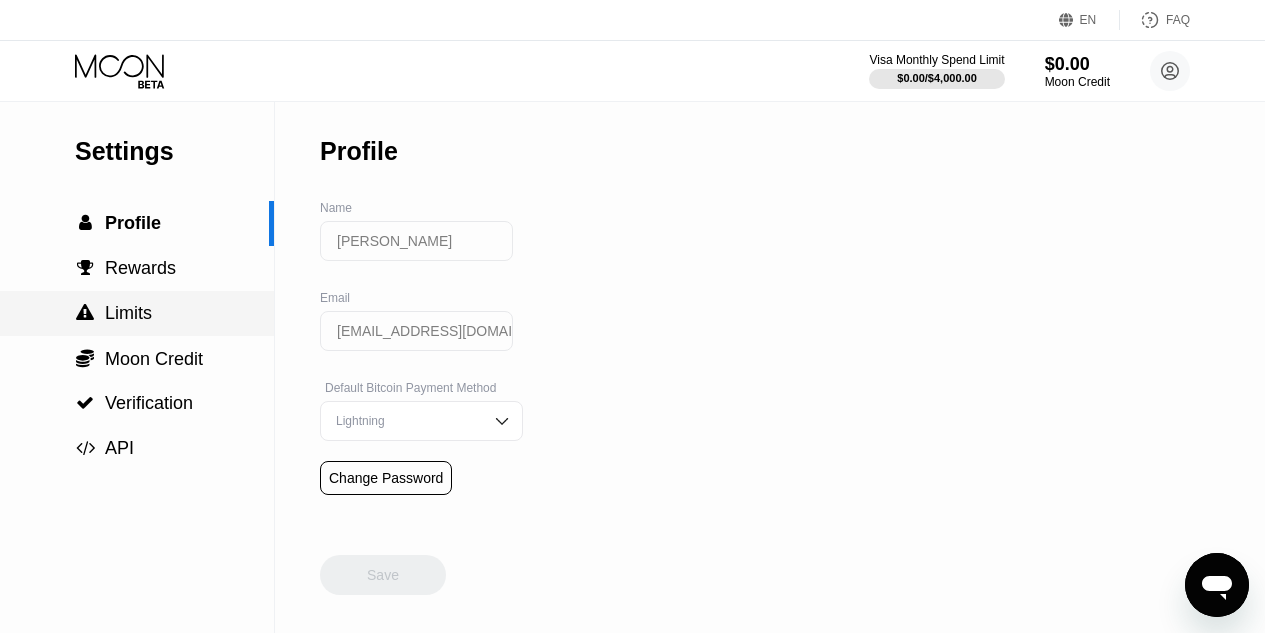 click on "Limits" at bounding box center (128, 313) 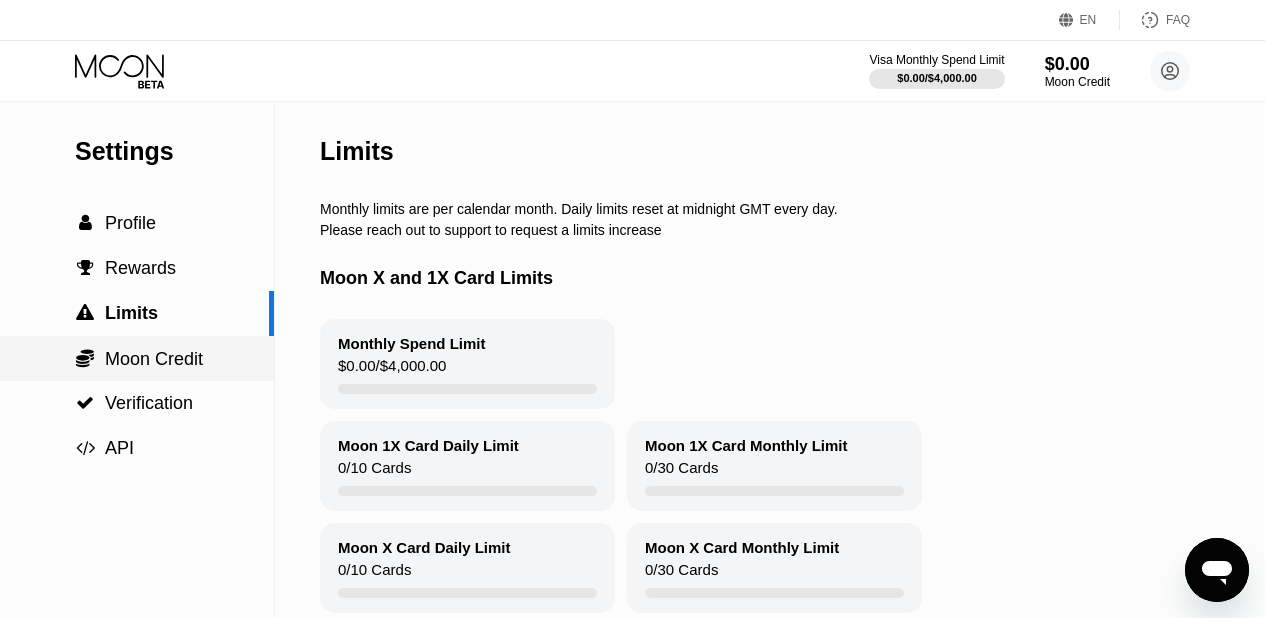 click on "Moon Credit" at bounding box center (154, 359) 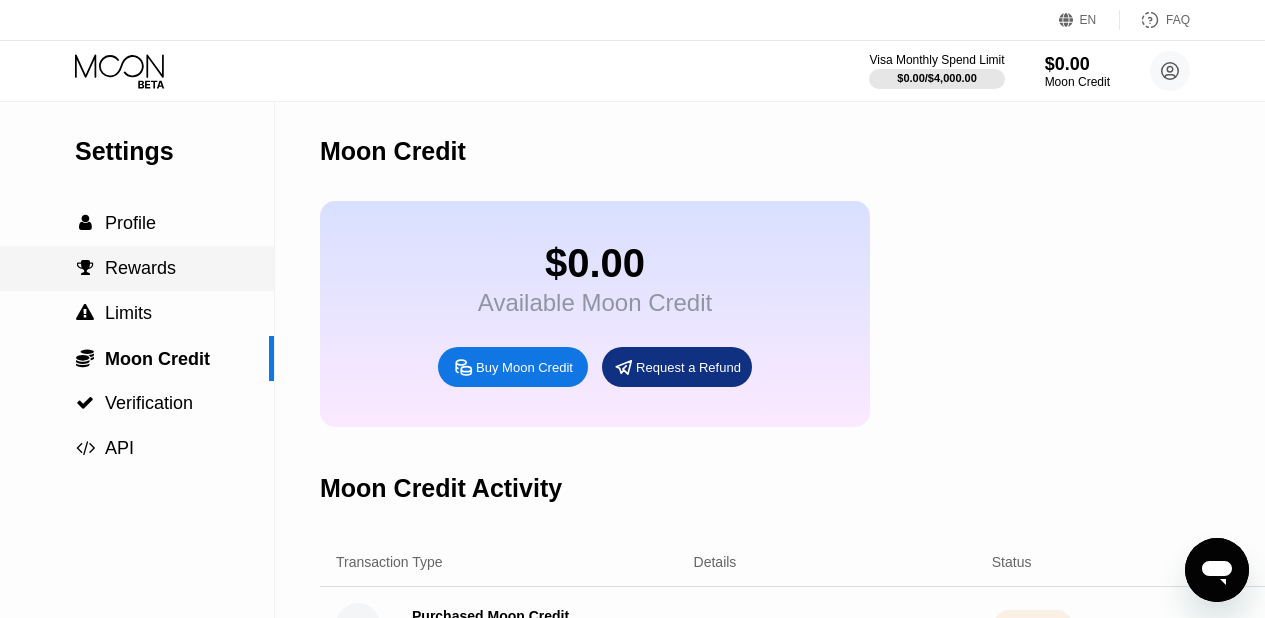 click on "Rewards" at bounding box center (140, 268) 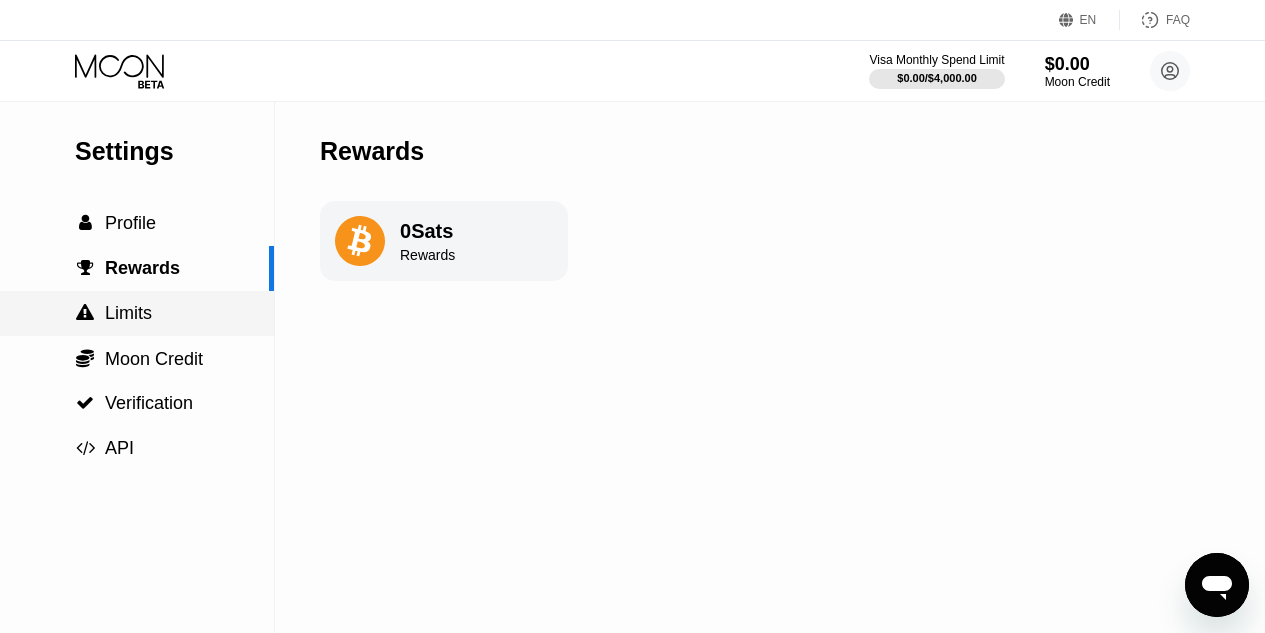 click on "Limits" at bounding box center [128, 313] 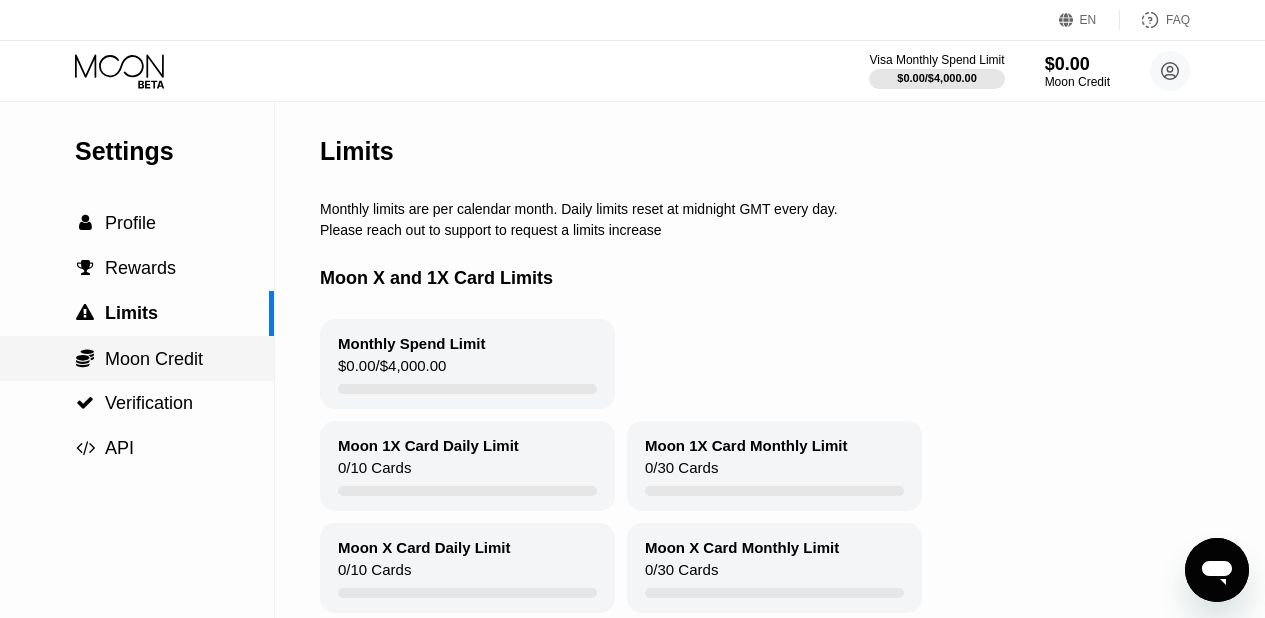 click on "Moon Credit" at bounding box center [154, 359] 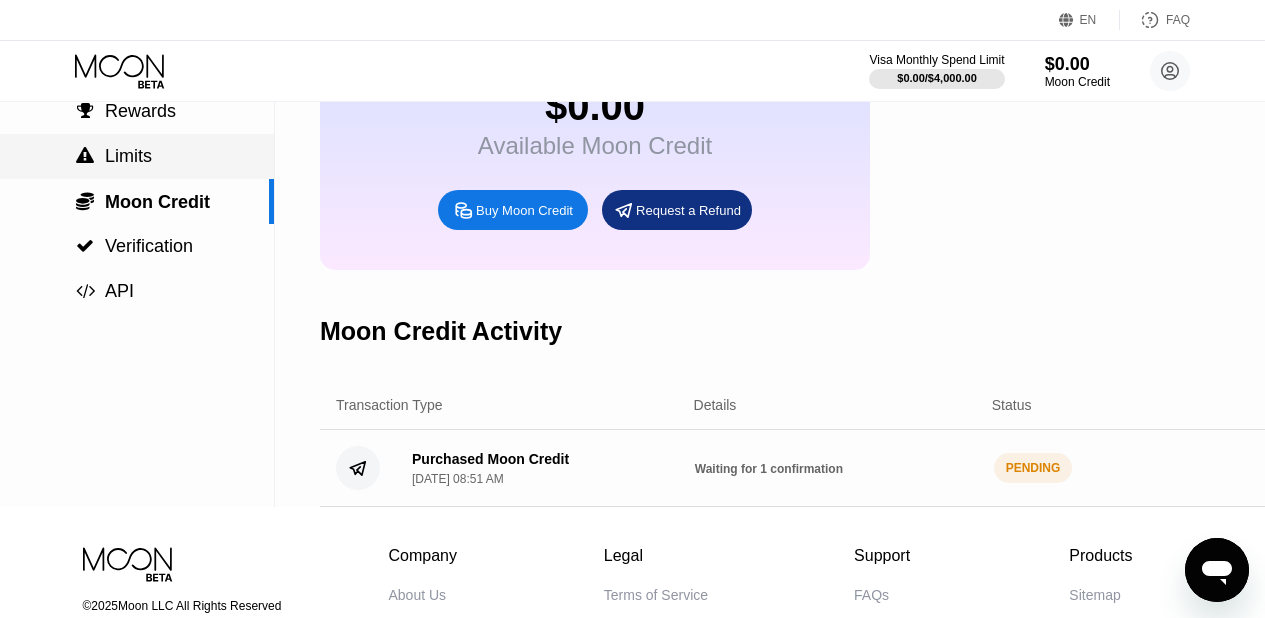 scroll, scrollTop: 154, scrollLeft: 0, axis: vertical 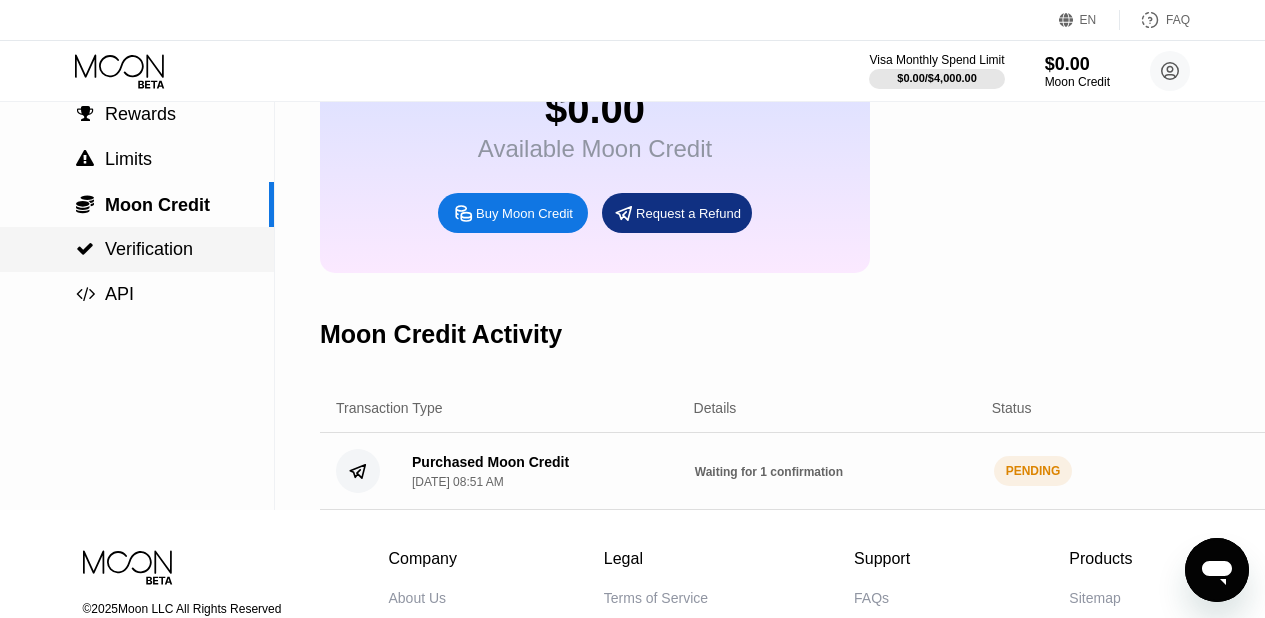click on "Verification" at bounding box center [149, 249] 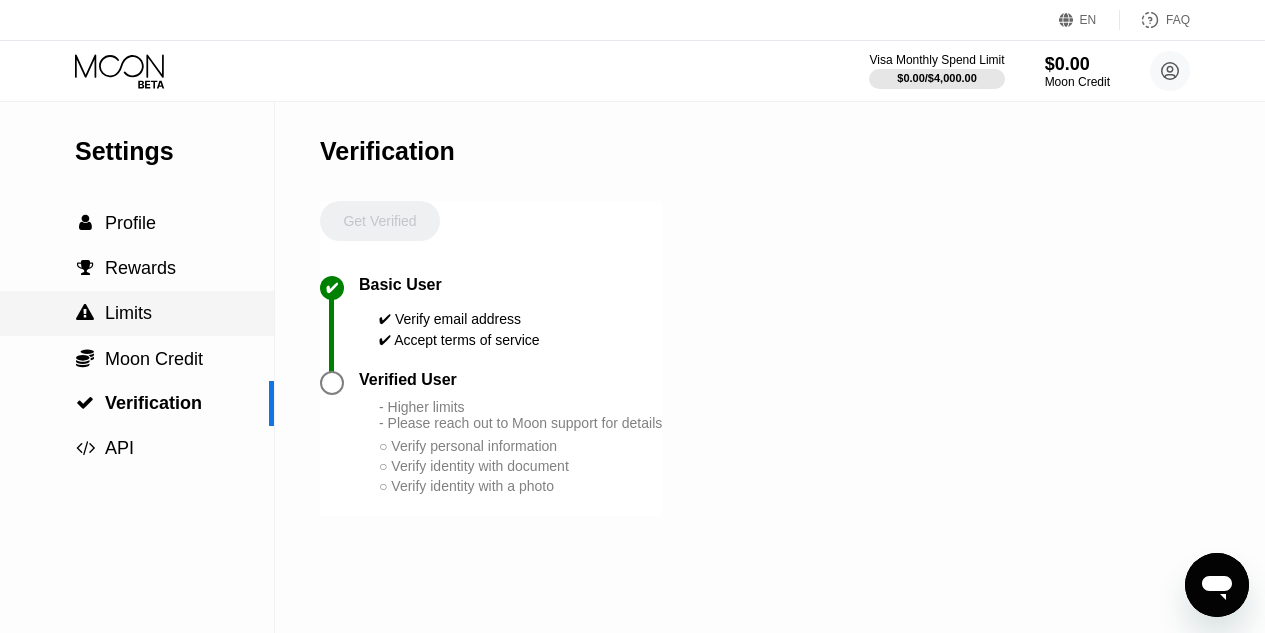 click on "Limits" at bounding box center (128, 313) 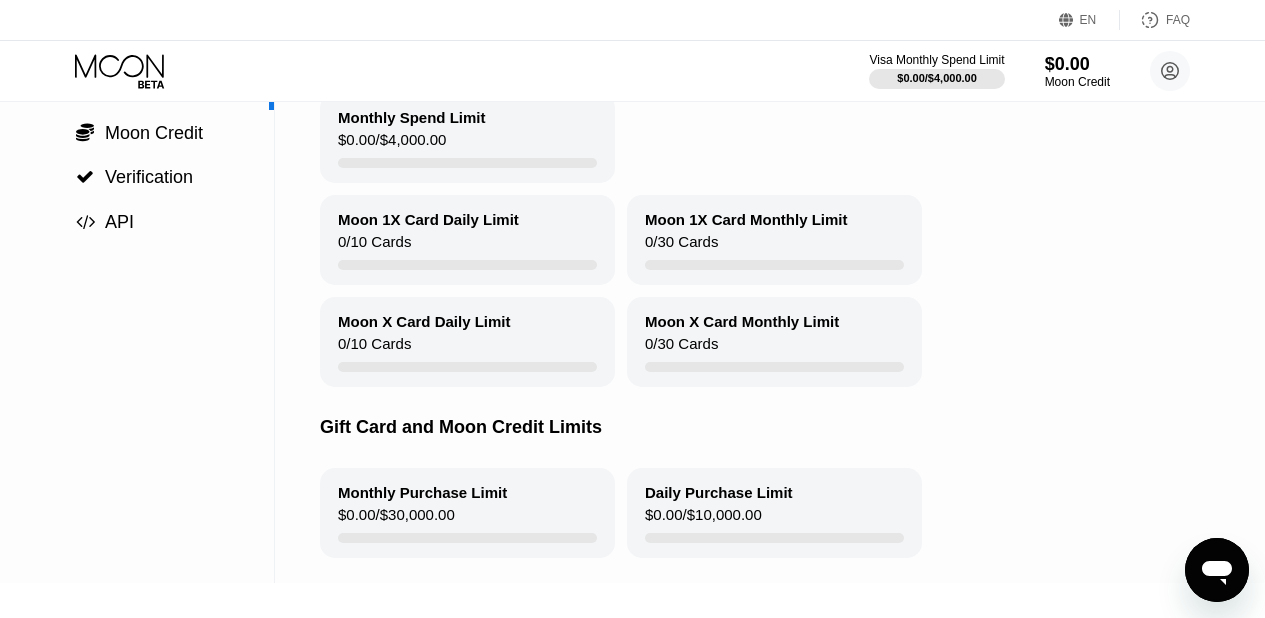 scroll, scrollTop: 227, scrollLeft: 0, axis: vertical 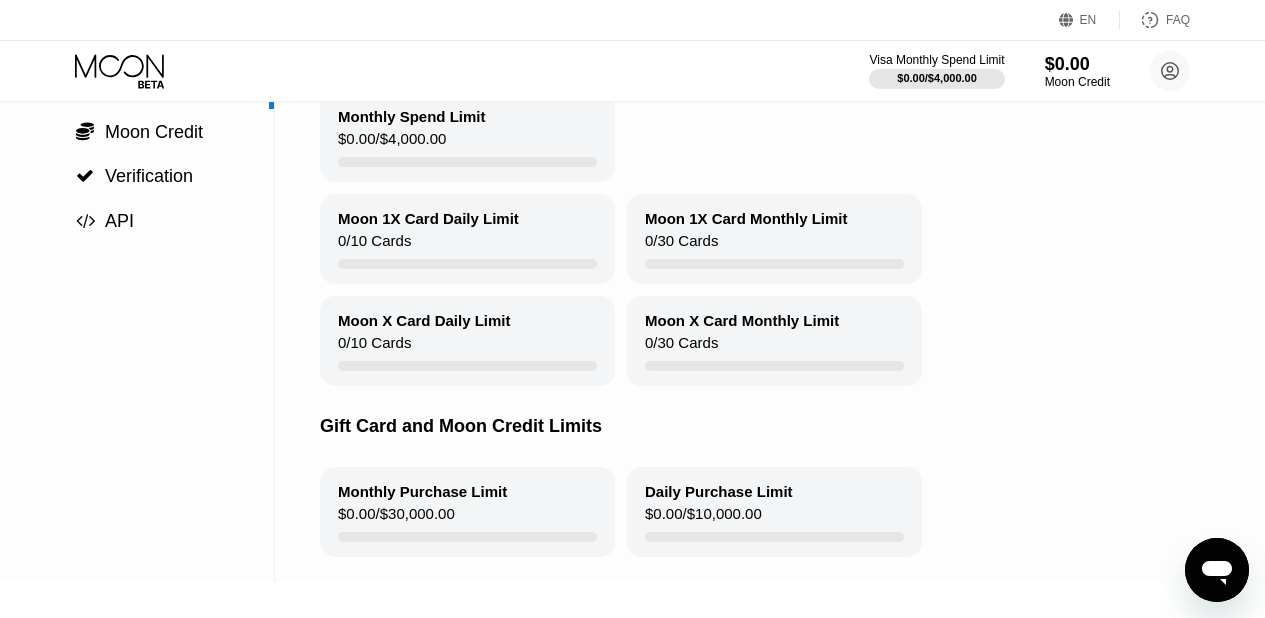 click on "Moon 1X Card Daily Limit 0 / 10 Cards" at bounding box center (467, 239) 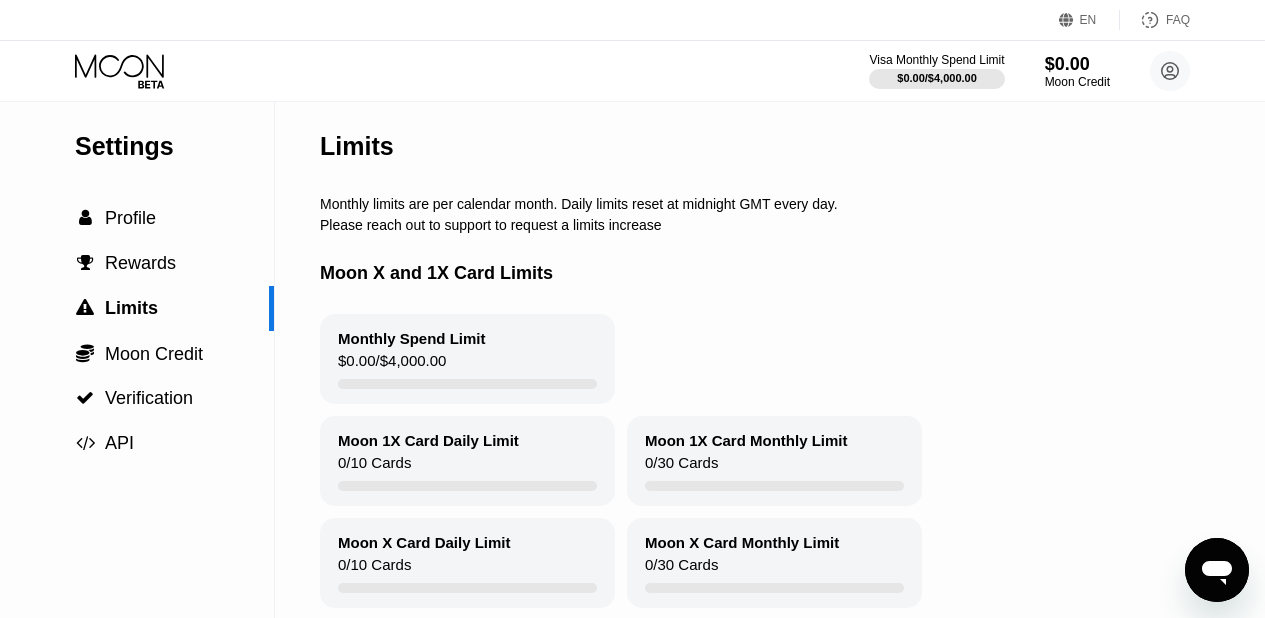 scroll, scrollTop: 0, scrollLeft: 0, axis: both 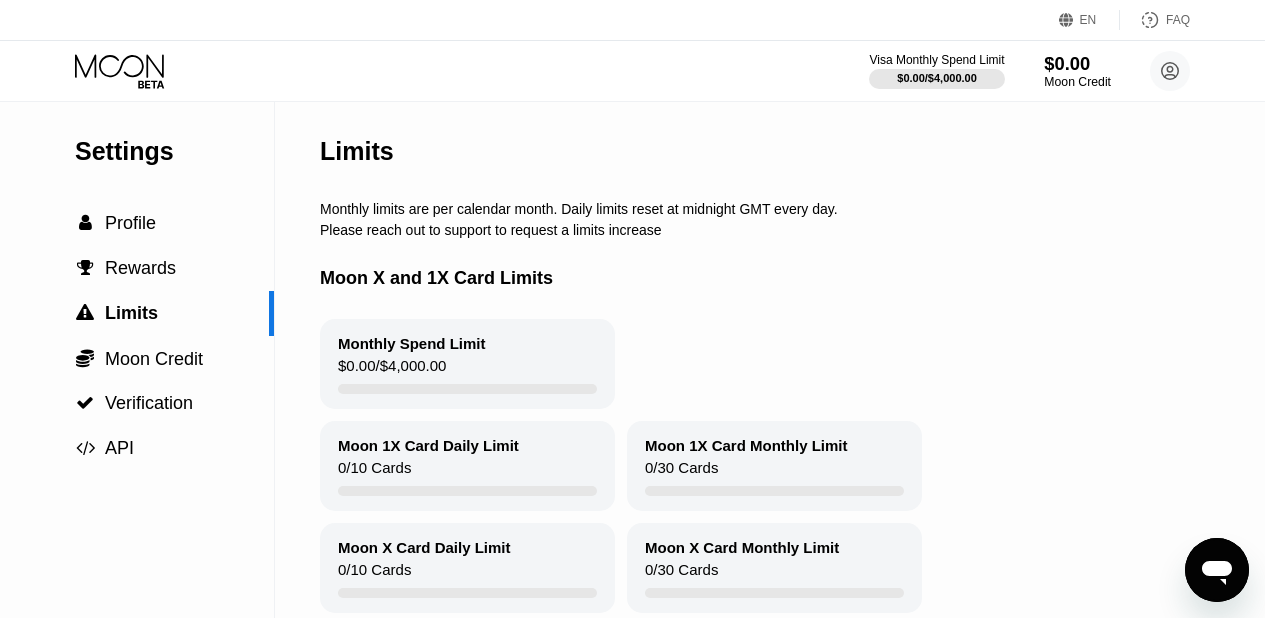 click on "$0.00" at bounding box center (1077, 63) 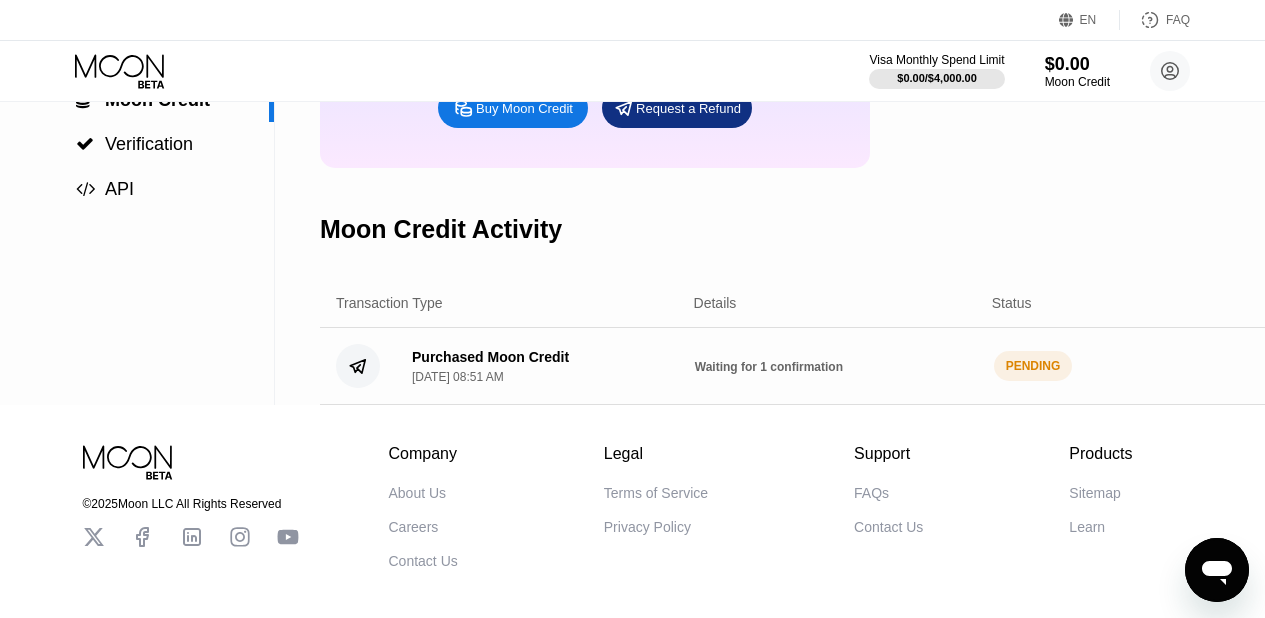 scroll, scrollTop: 0, scrollLeft: 0, axis: both 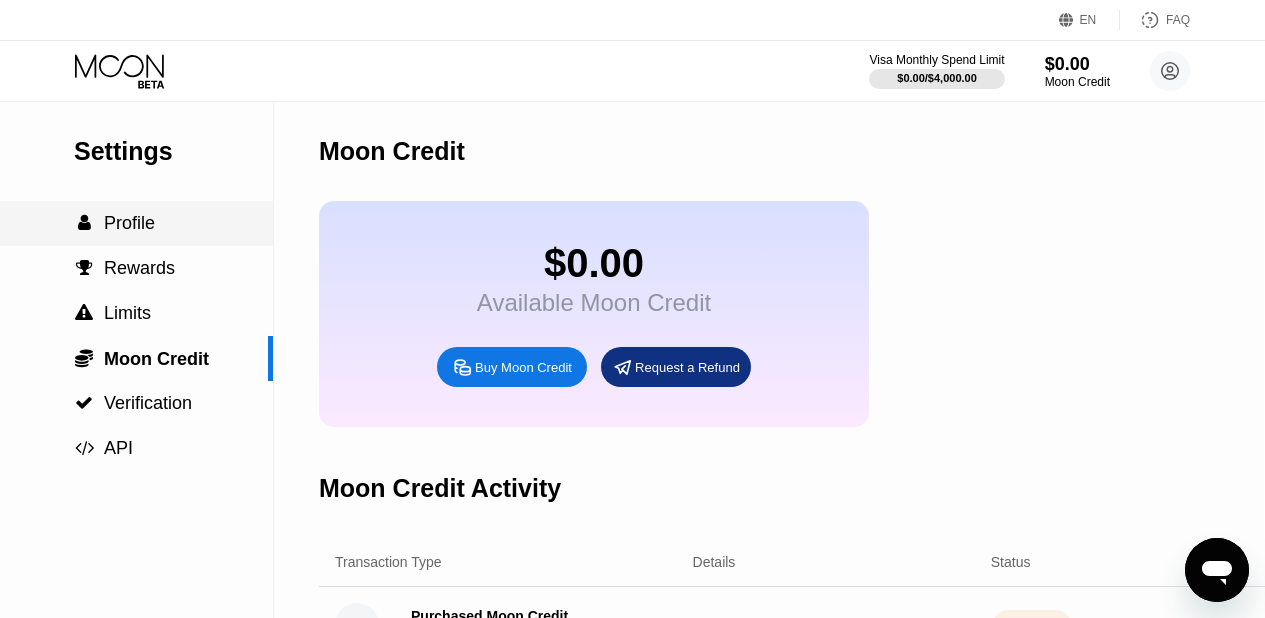 click on "Profile" at bounding box center [129, 223] 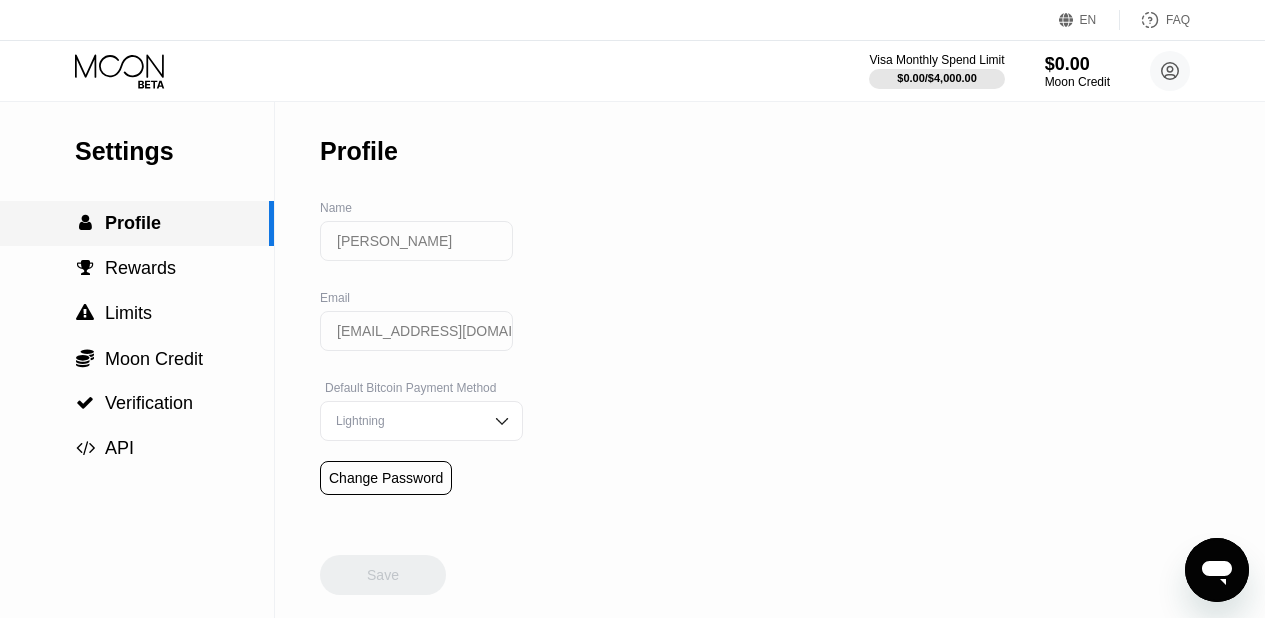 scroll, scrollTop: 0, scrollLeft: 0, axis: both 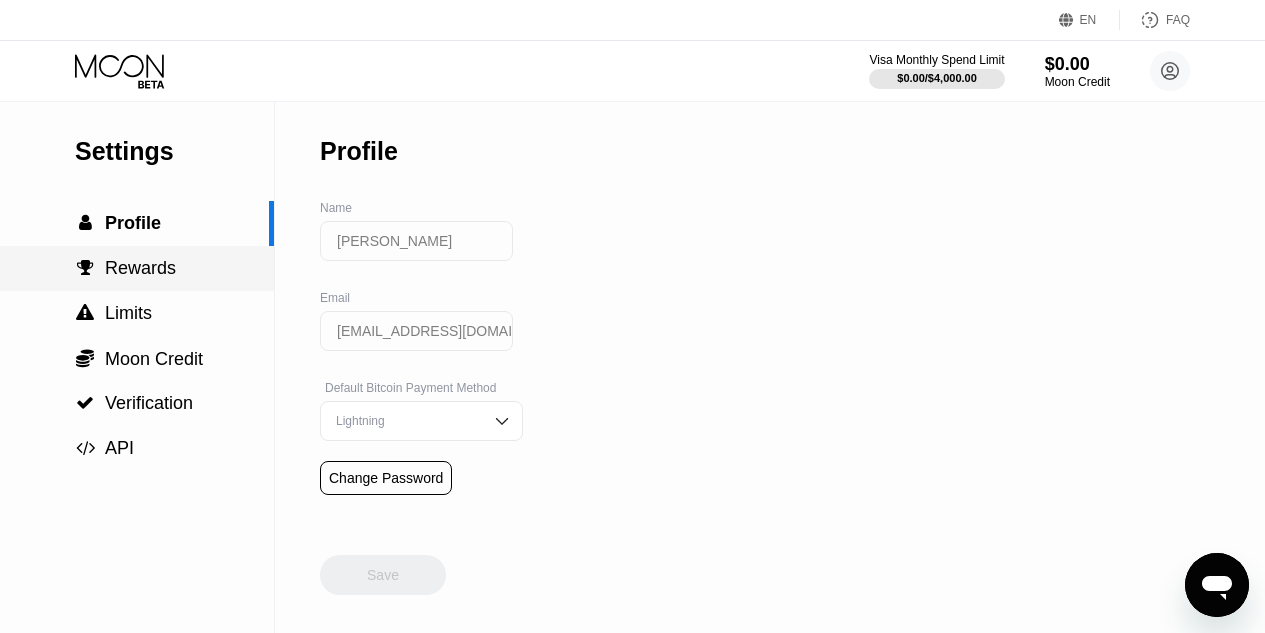 click on "Rewards" at bounding box center [140, 268] 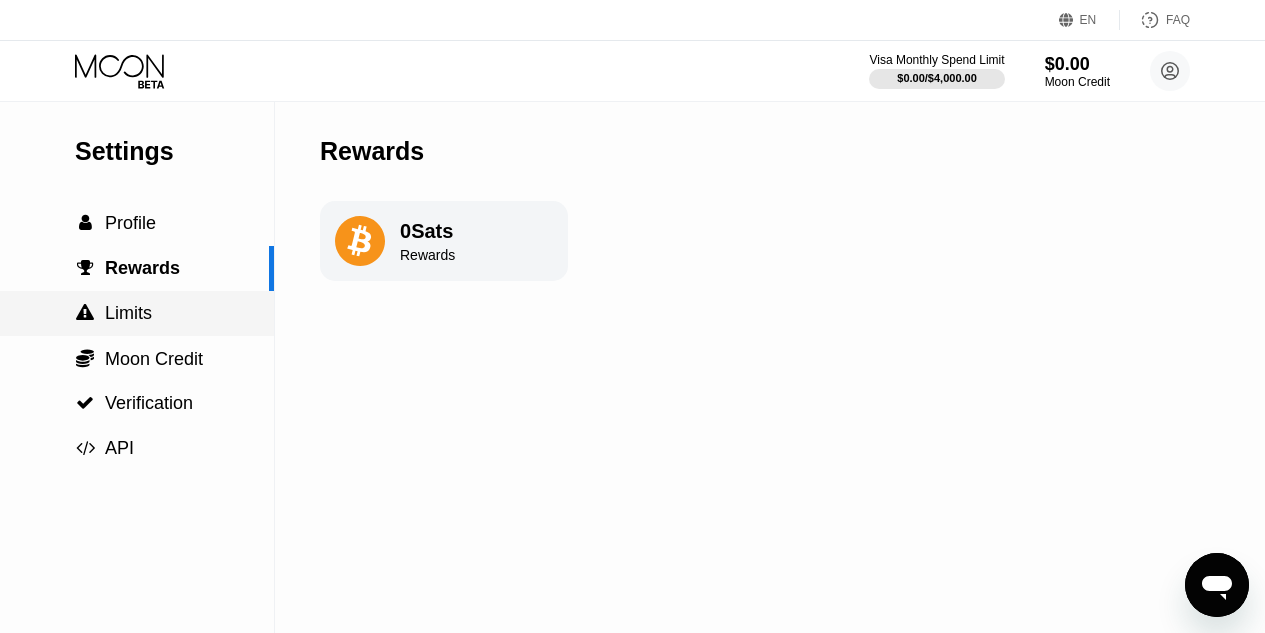 click on "Limits" at bounding box center (128, 313) 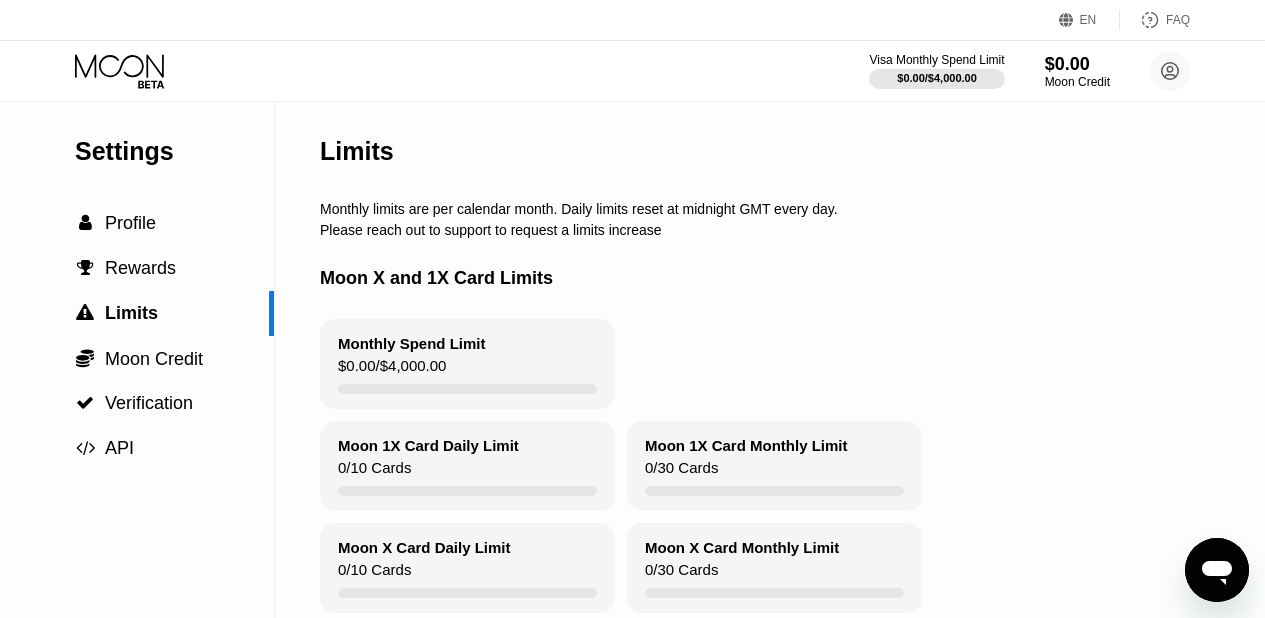 click on "Settings  Profile  Rewards  Limits  Moon Credit  Verification  API Limits Monthly limits are per calendar month. Daily limits reset at midnight GMT every day. Please reach out to support to request a limits increase Moon X and 1X Card Limits Monthly Spend Limit $0.00 / $4,000.00 Moon 1X Card Daily Limit 0 / 10 Cards Moon 1X Card Monthly Limit 0 / 30 Cards Moon X Card Daily Limit 0 / 10 Cards Moon X Card Monthly Limit 0 / 30 Cards Gift Card and Moon Credit Limits Monthly Purchase Limit $0.00 / $30,000.00 Daily Purchase Limit $0.00 / $10,000.00" at bounding box center (632, 455) 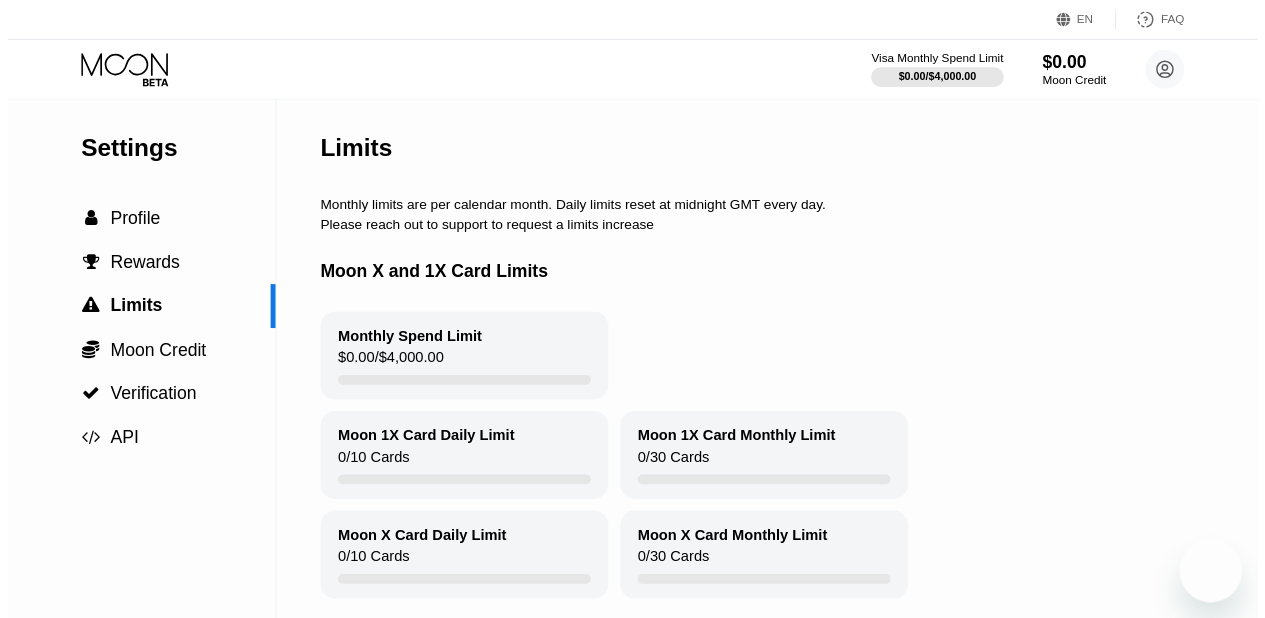 scroll, scrollTop: 0, scrollLeft: 0, axis: both 